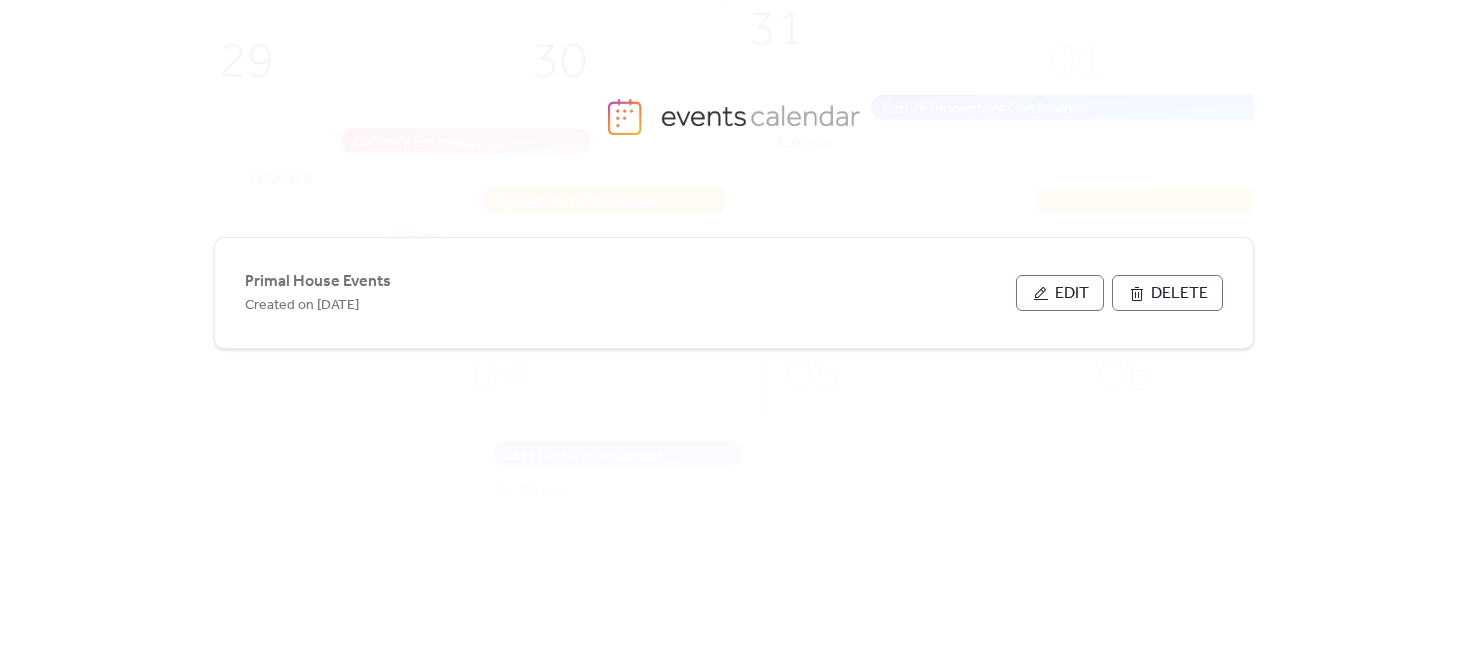 scroll, scrollTop: 0, scrollLeft: 0, axis: both 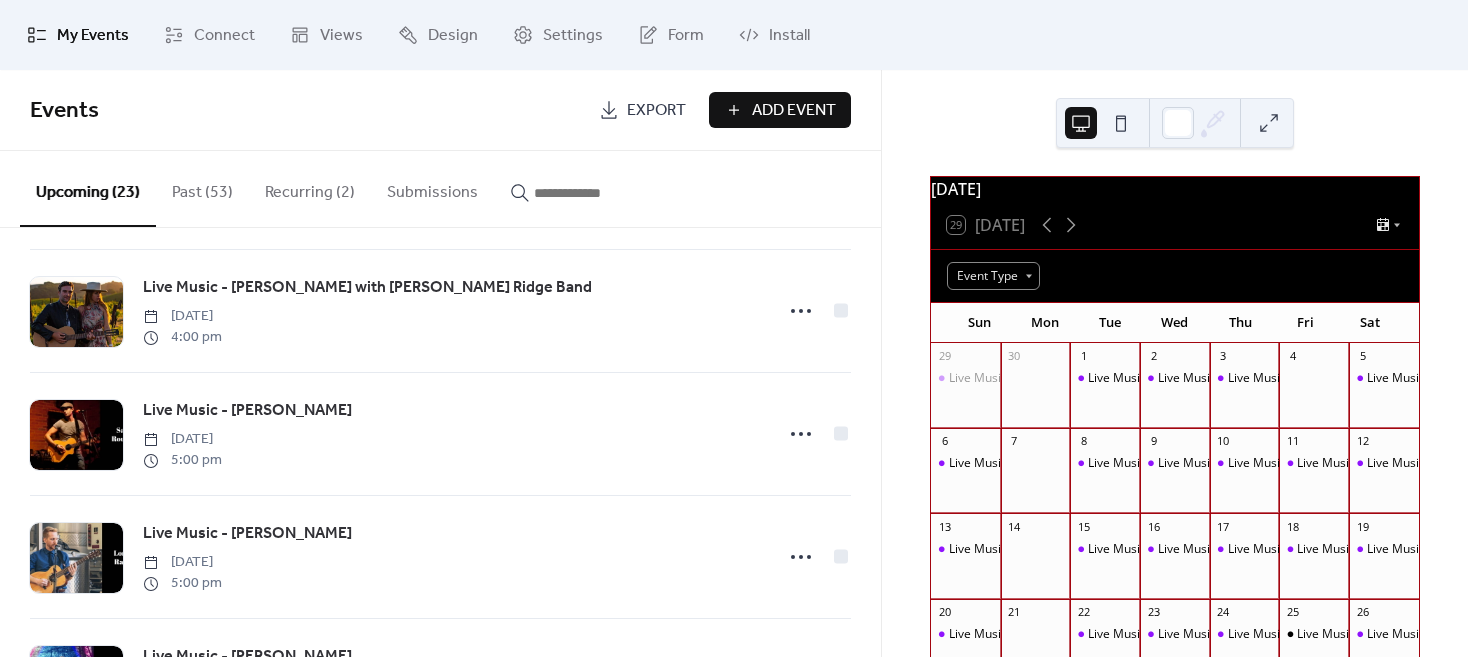 click on "Past (53)" at bounding box center [202, 188] 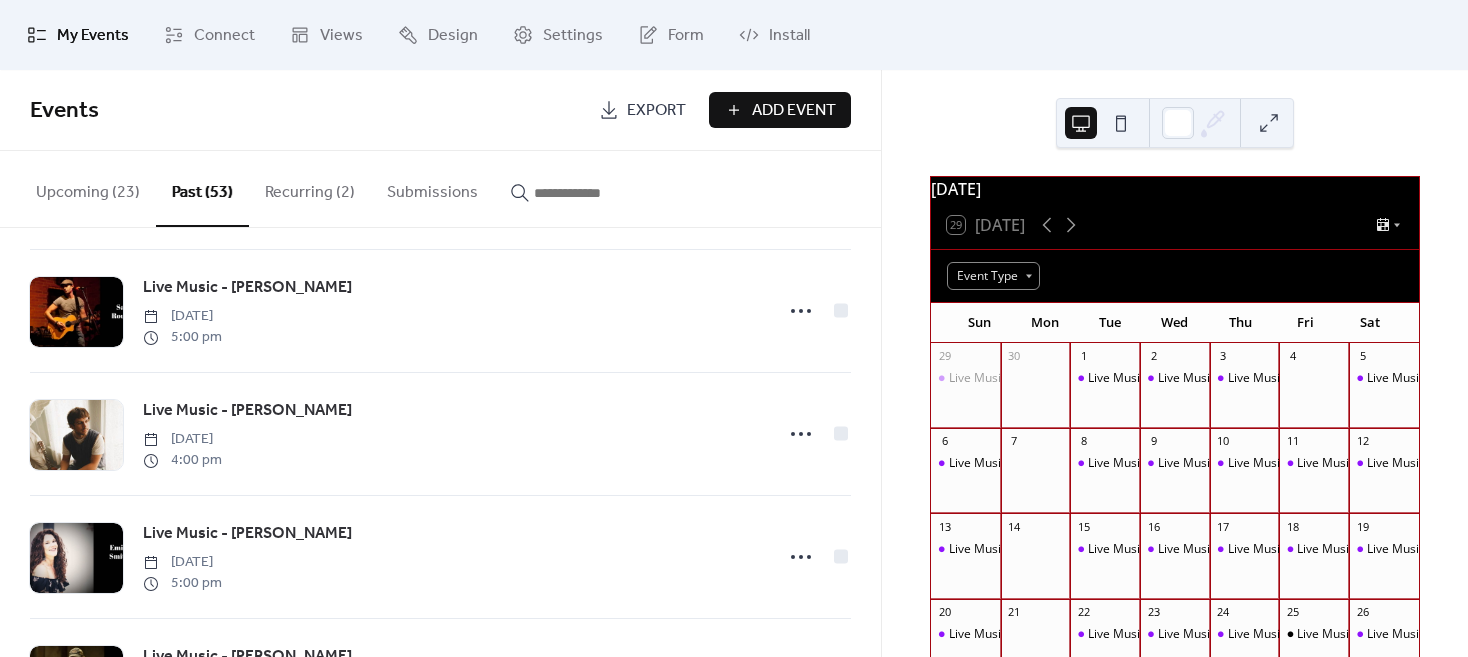 scroll, scrollTop: 600, scrollLeft: 0, axis: vertical 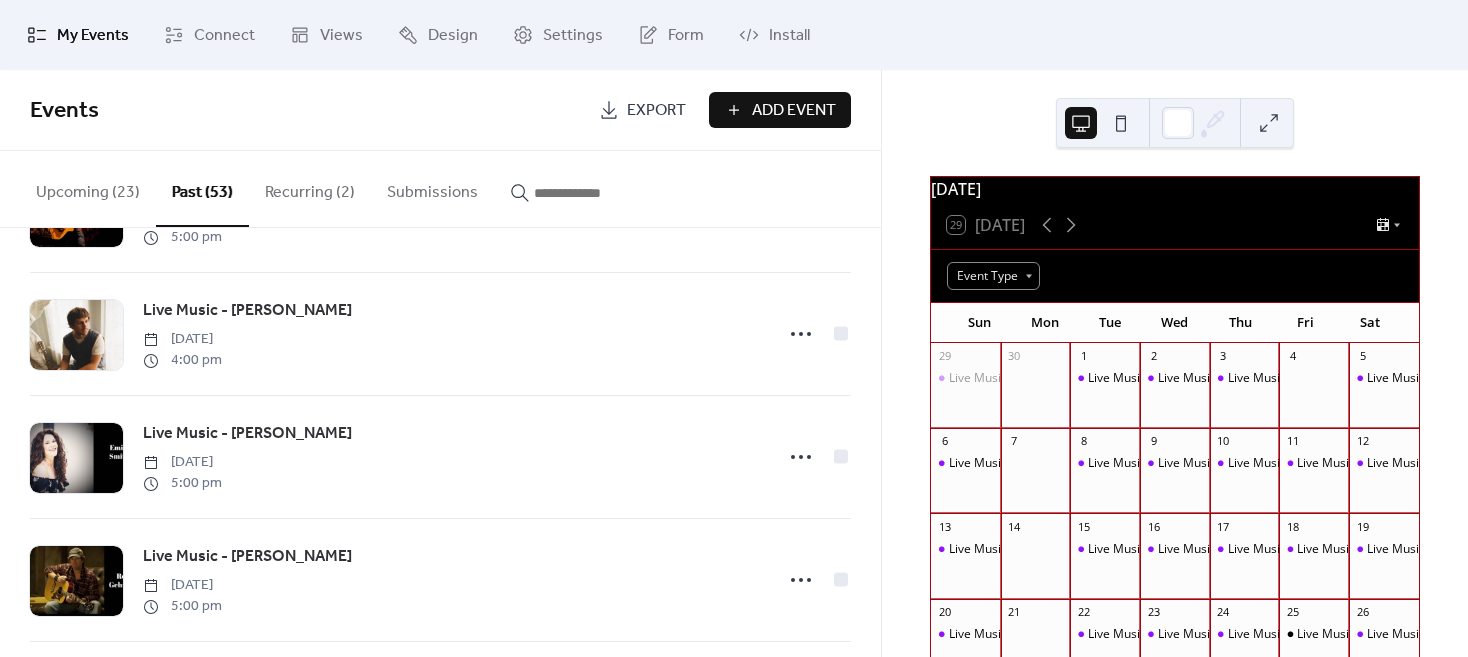 click 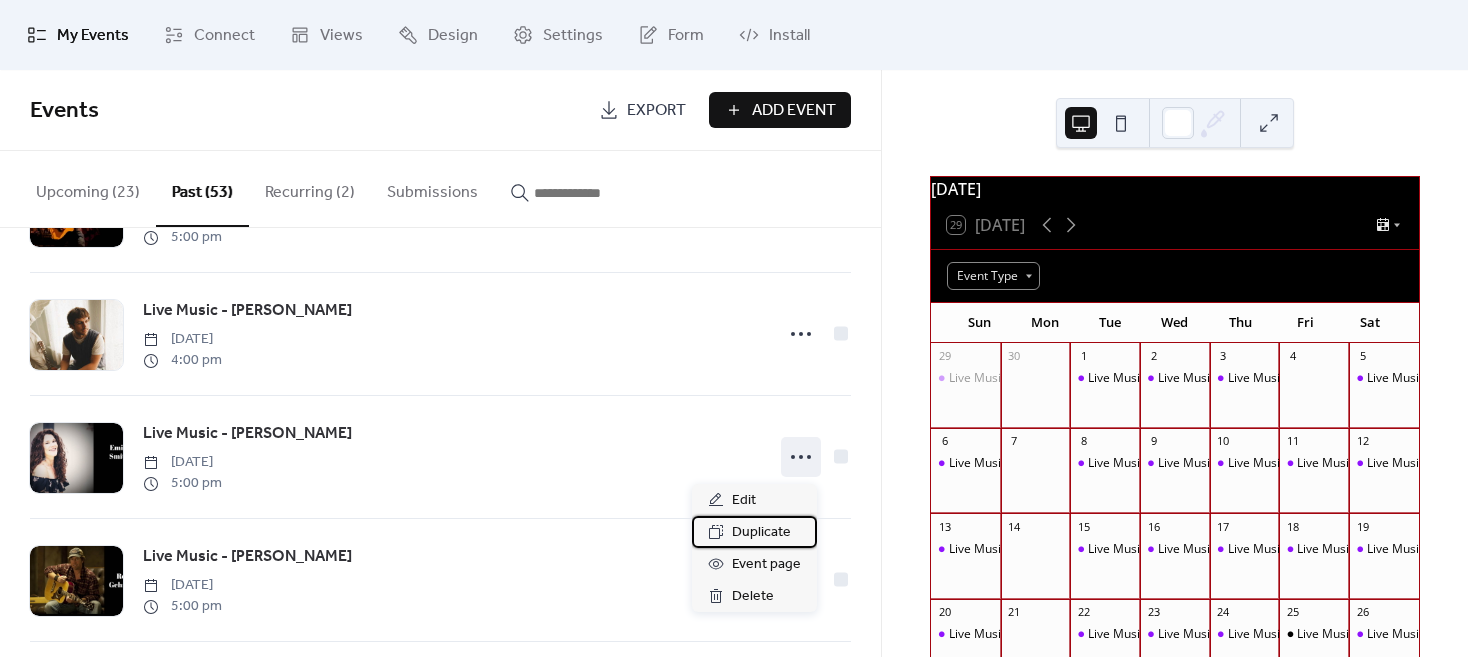 click on "Duplicate" at bounding box center [761, 533] 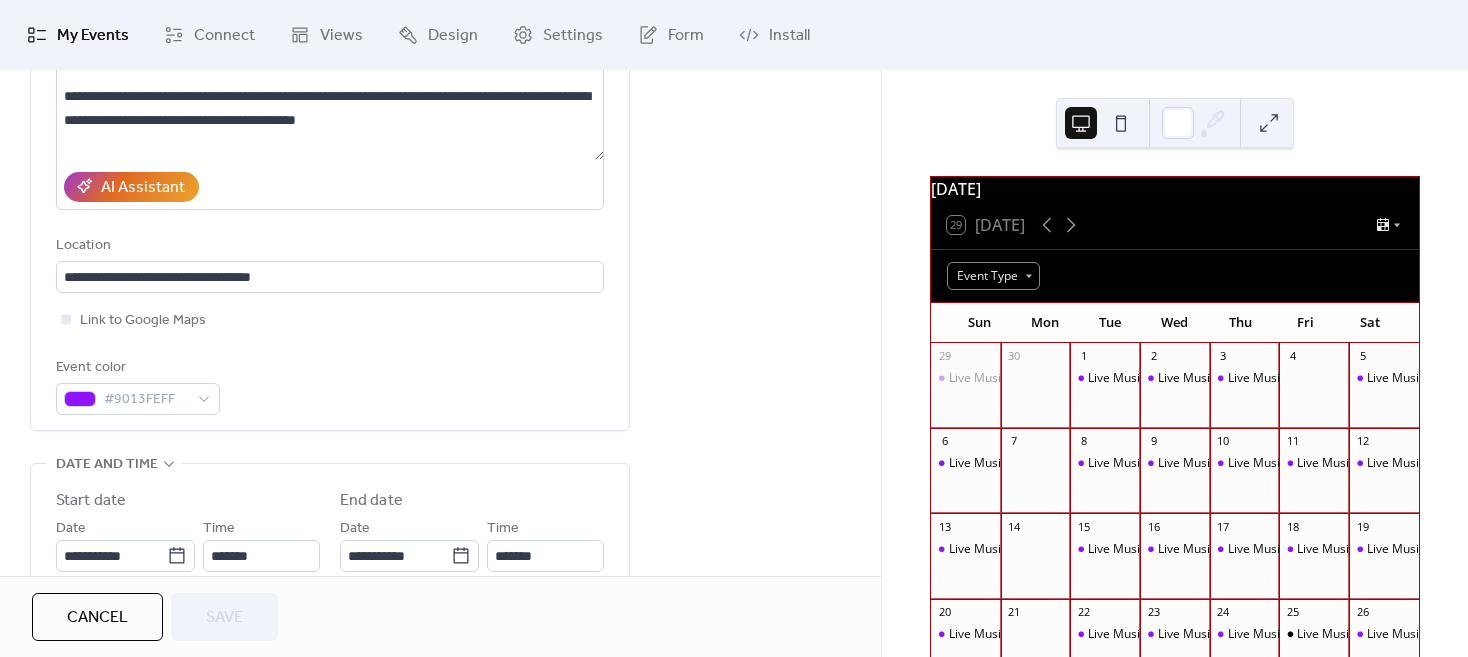 scroll, scrollTop: 400, scrollLeft: 0, axis: vertical 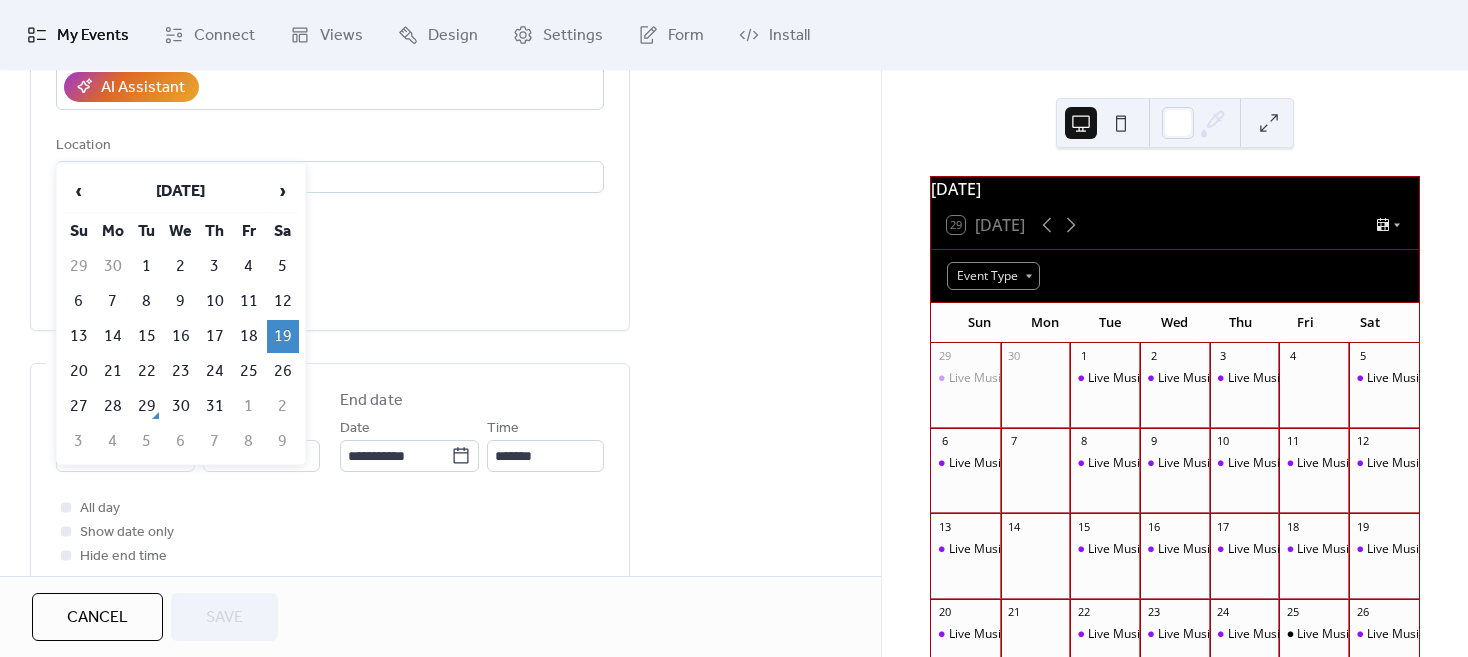 click 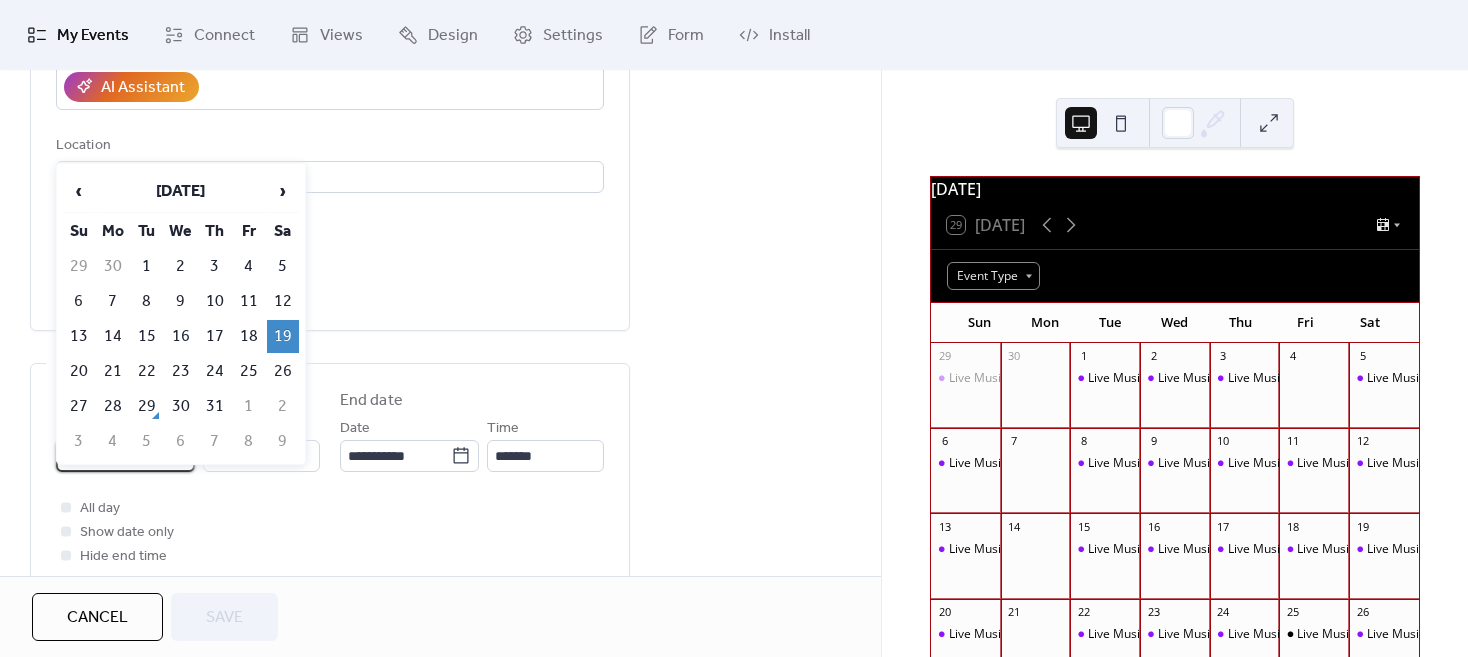 click on "**********" at bounding box center [111, 456] 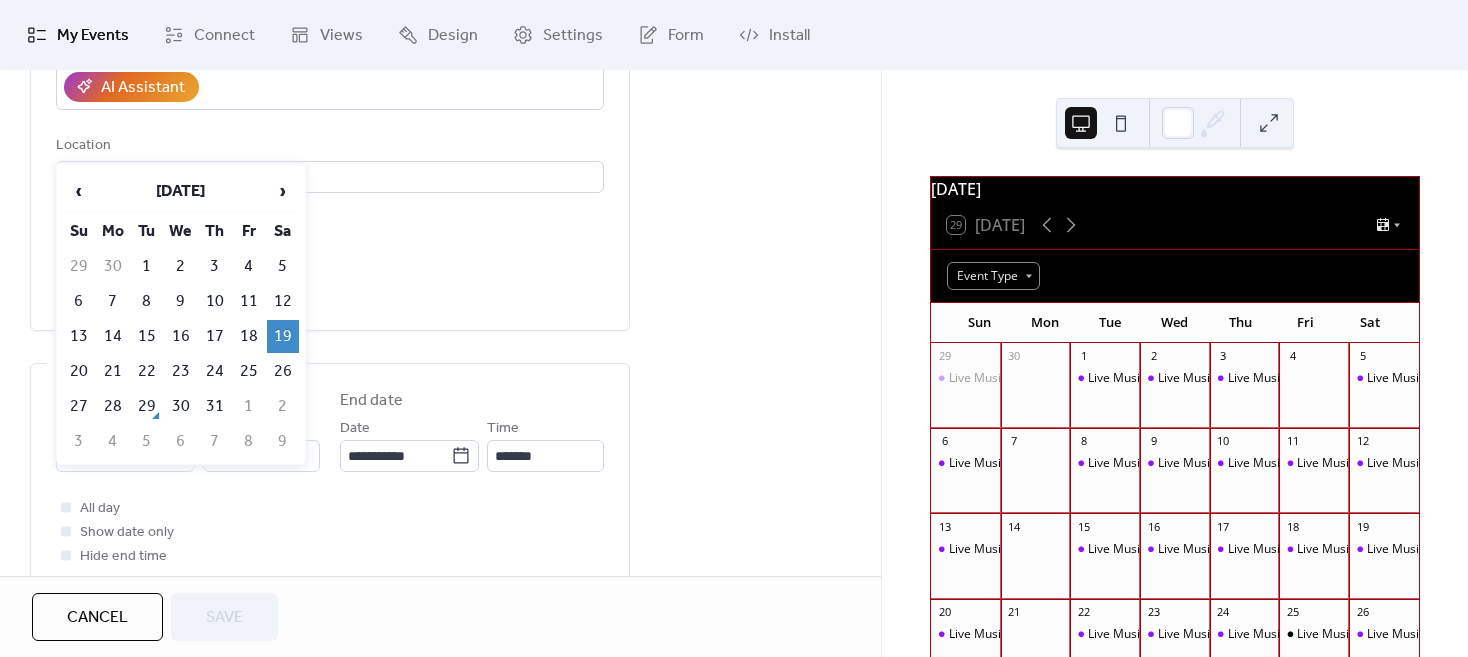 click on "›" at bounding box center (283, 191) 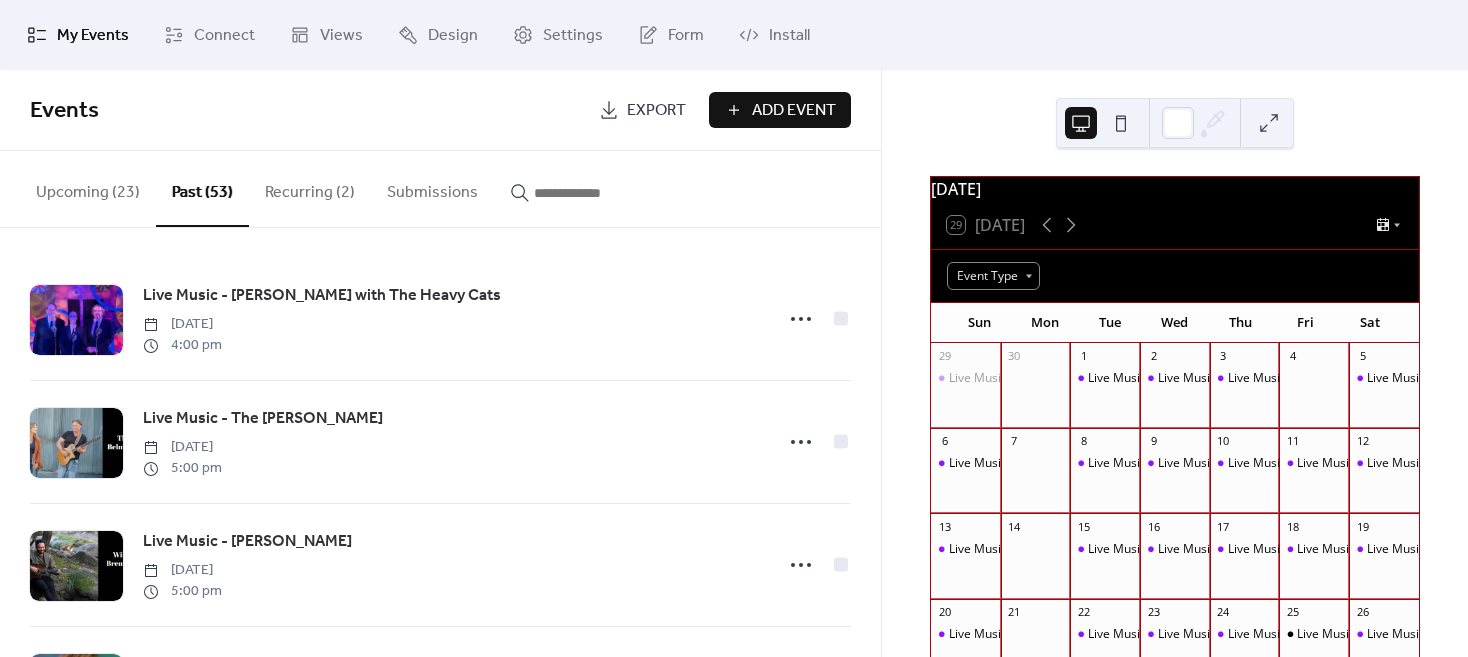 click on "Upcoming (23)" at bounding box center [88, 188] 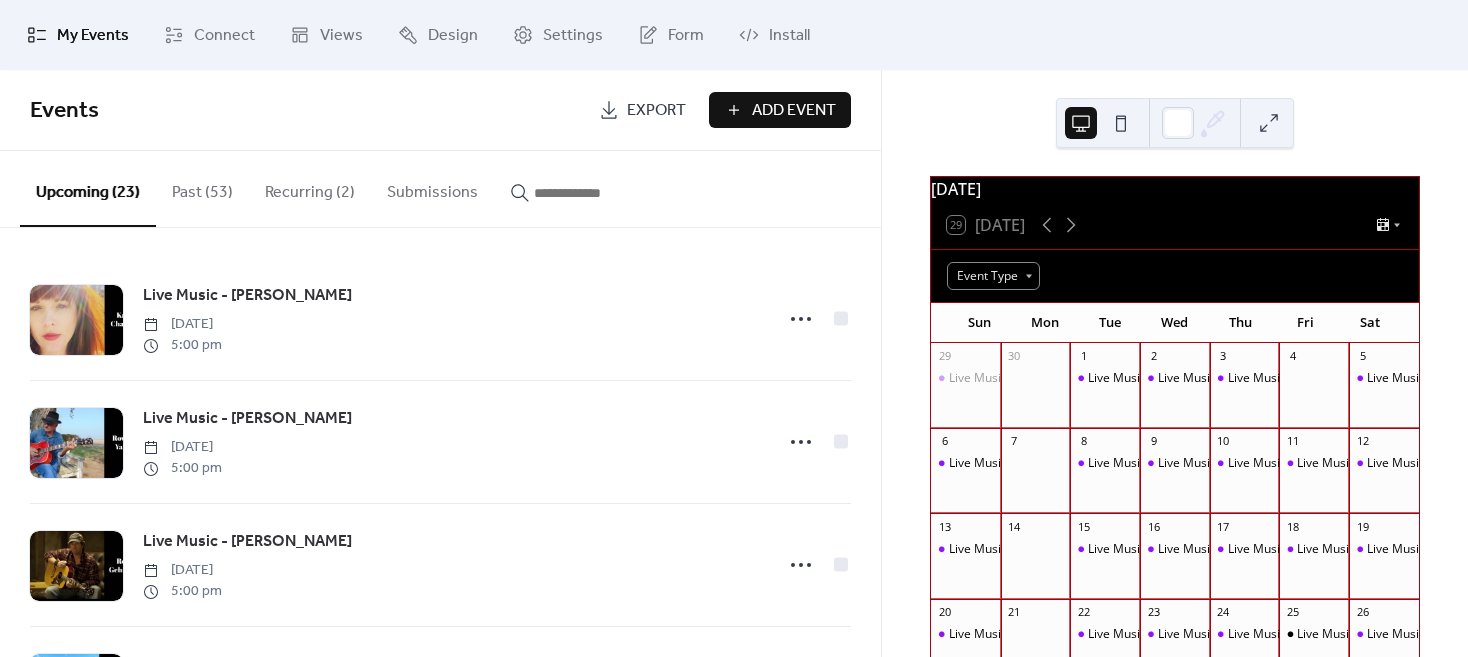 click 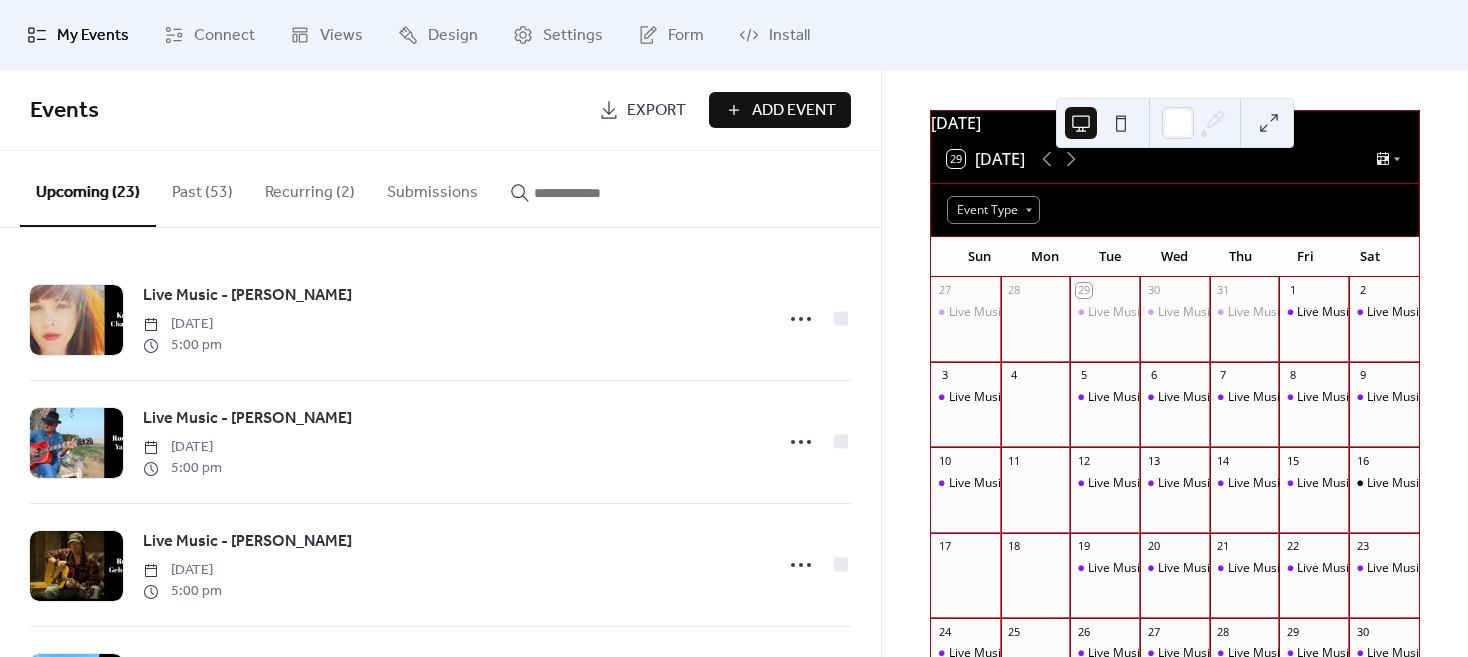 scroll, scrollTop: 100, scrollLeft: 0, axis: vertical 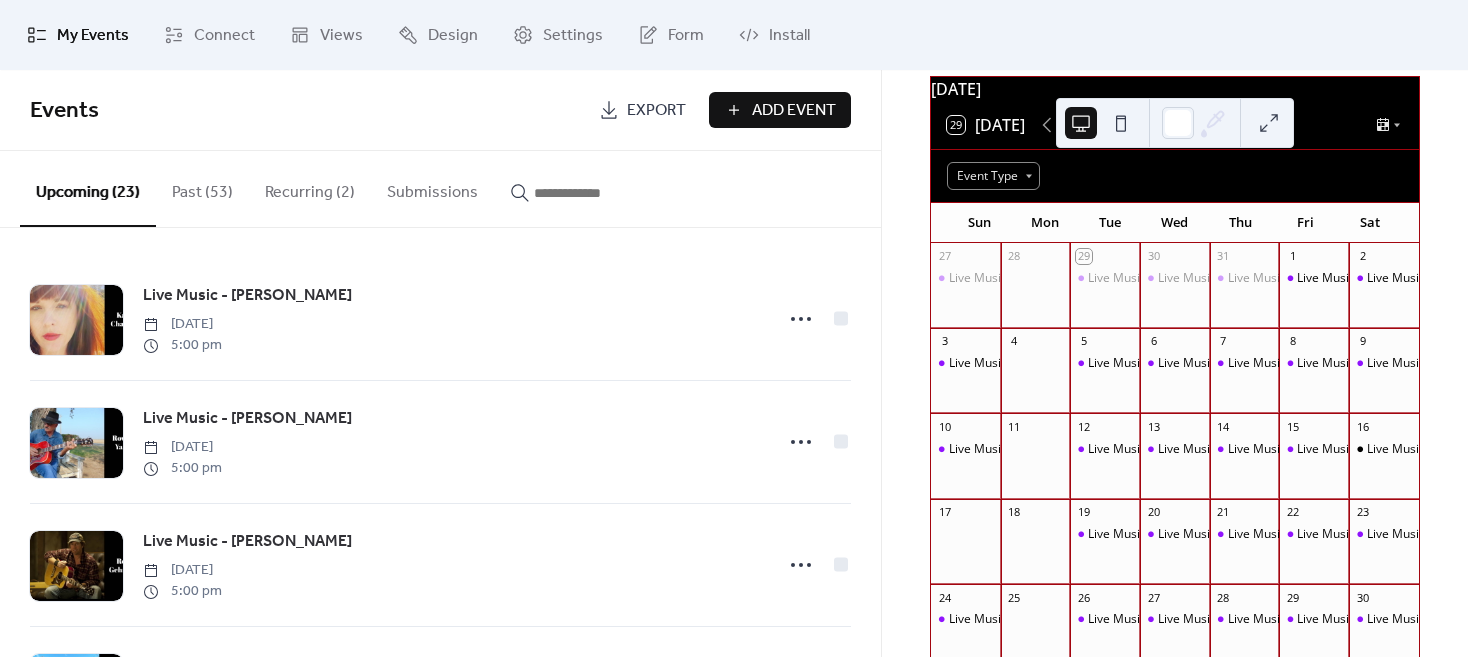click at bounding box center (594, 193) 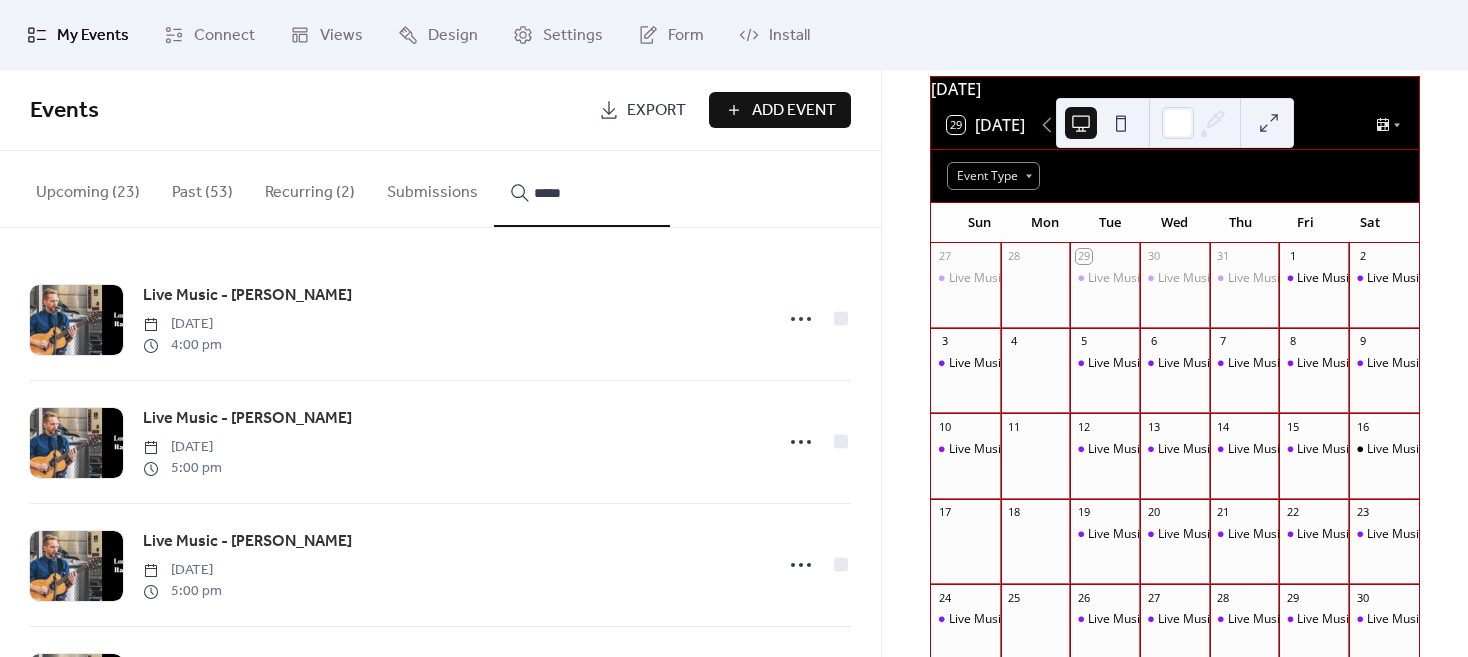 type on "*****" 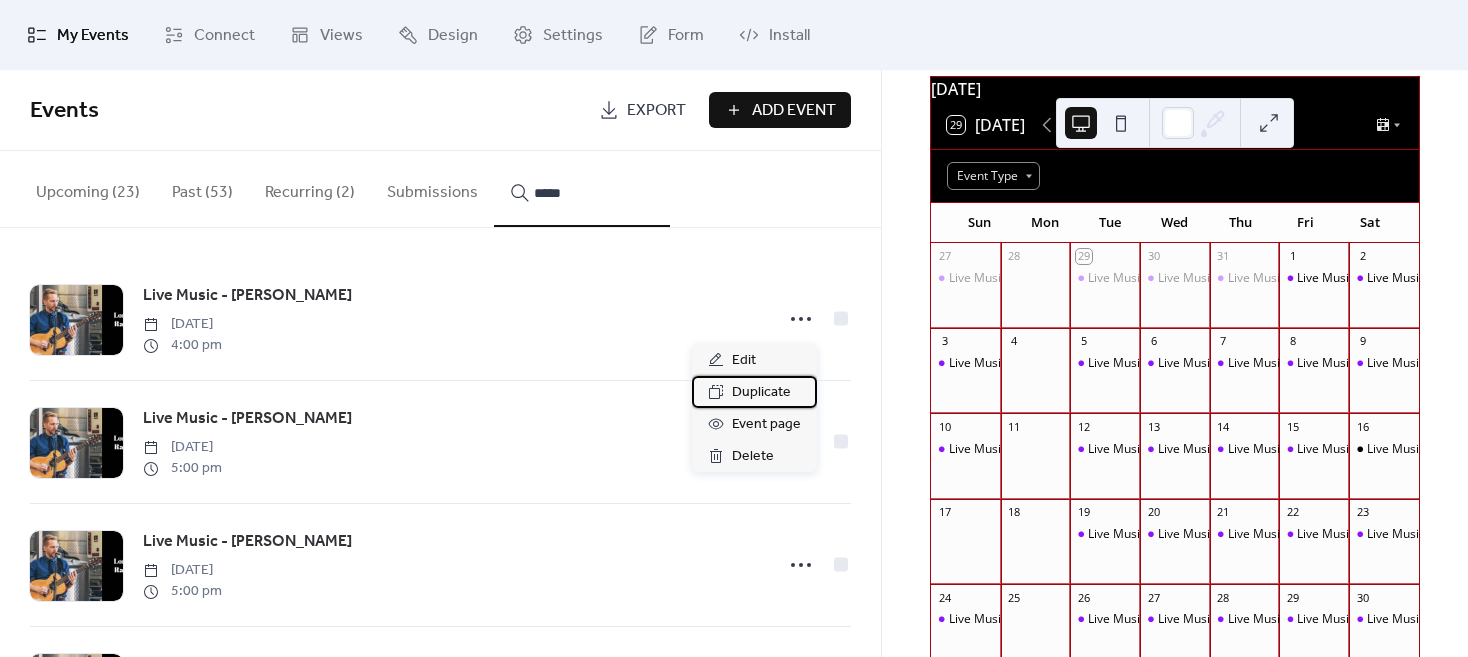 click on "Duplicate" at bounding box center (761, 393) 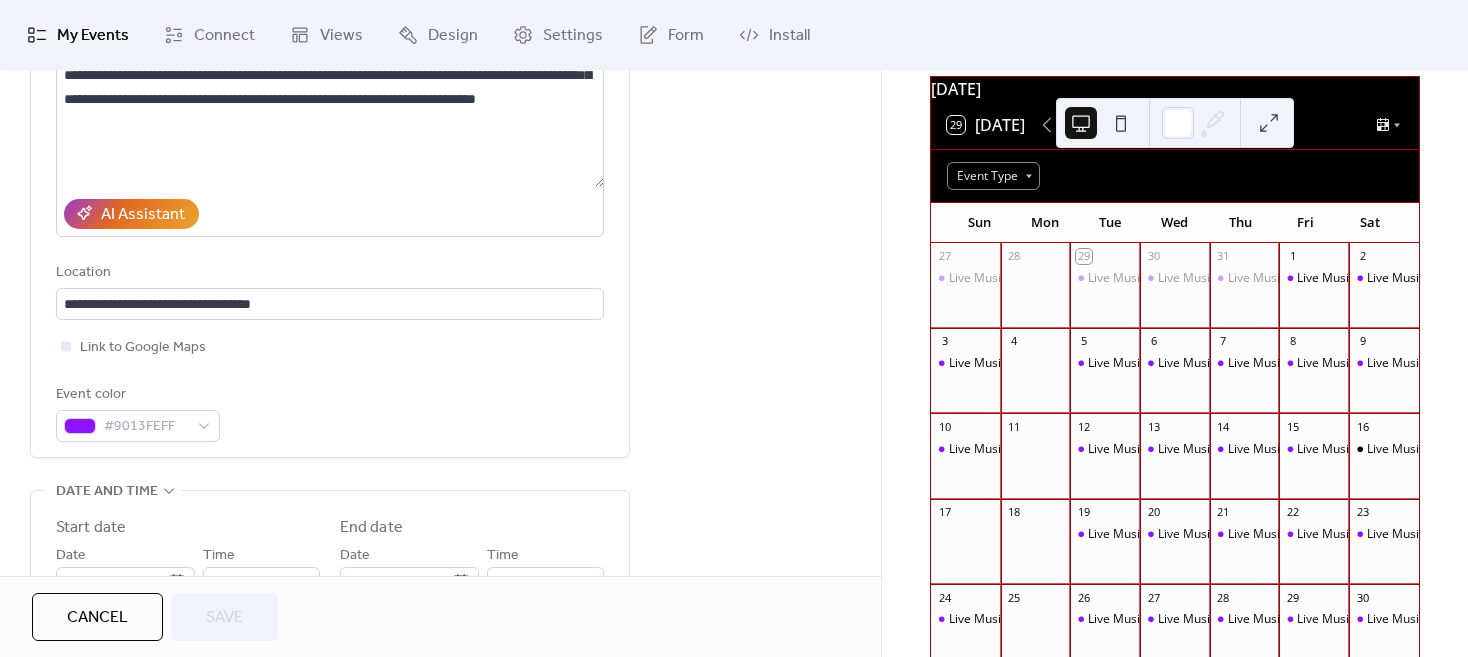 scroll, scrollTop: 300, scrollLeft: 0, axis: vertical 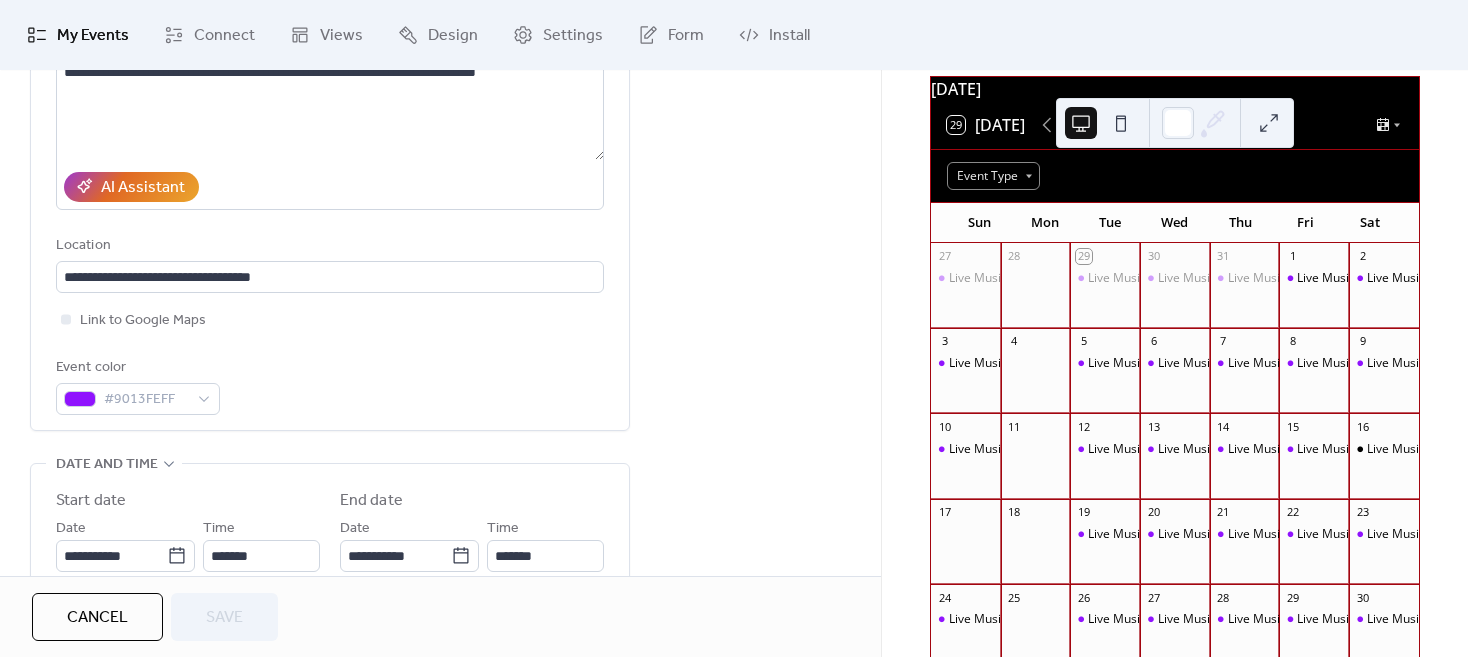 click 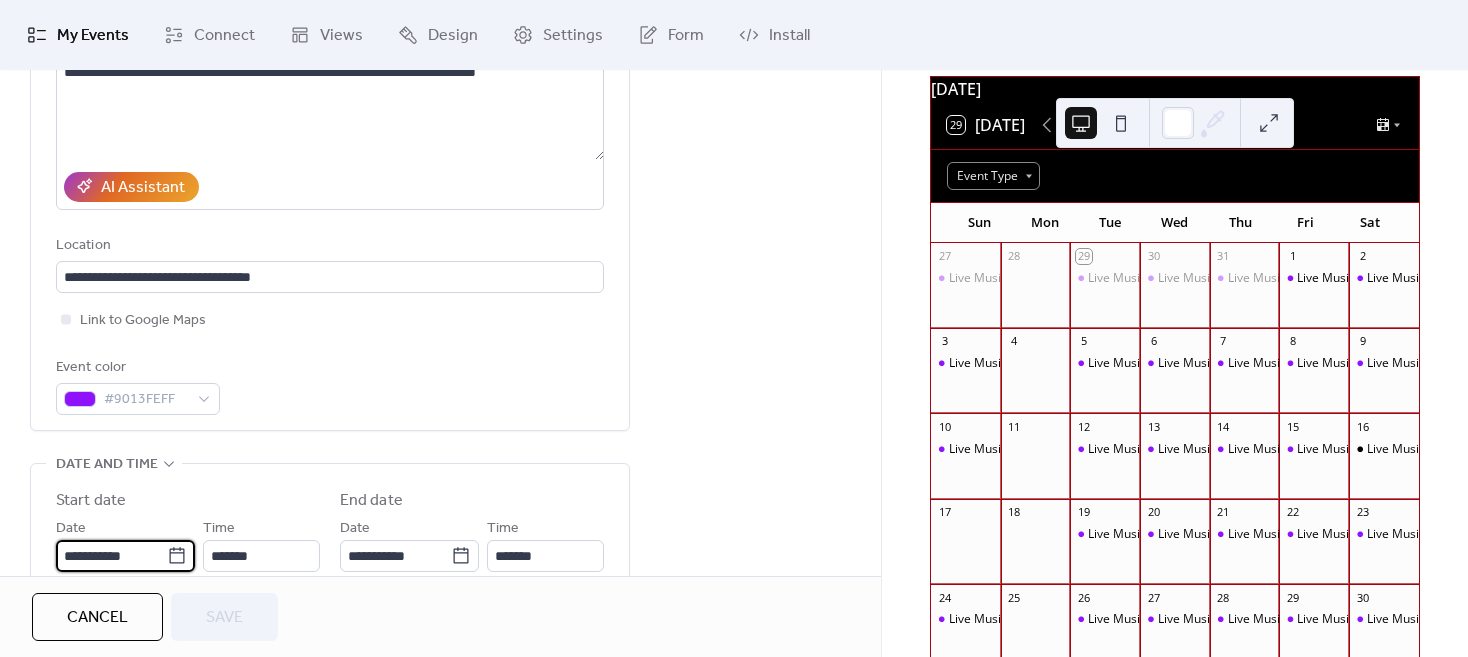 click on "**********" at bounding box center [111, 556] 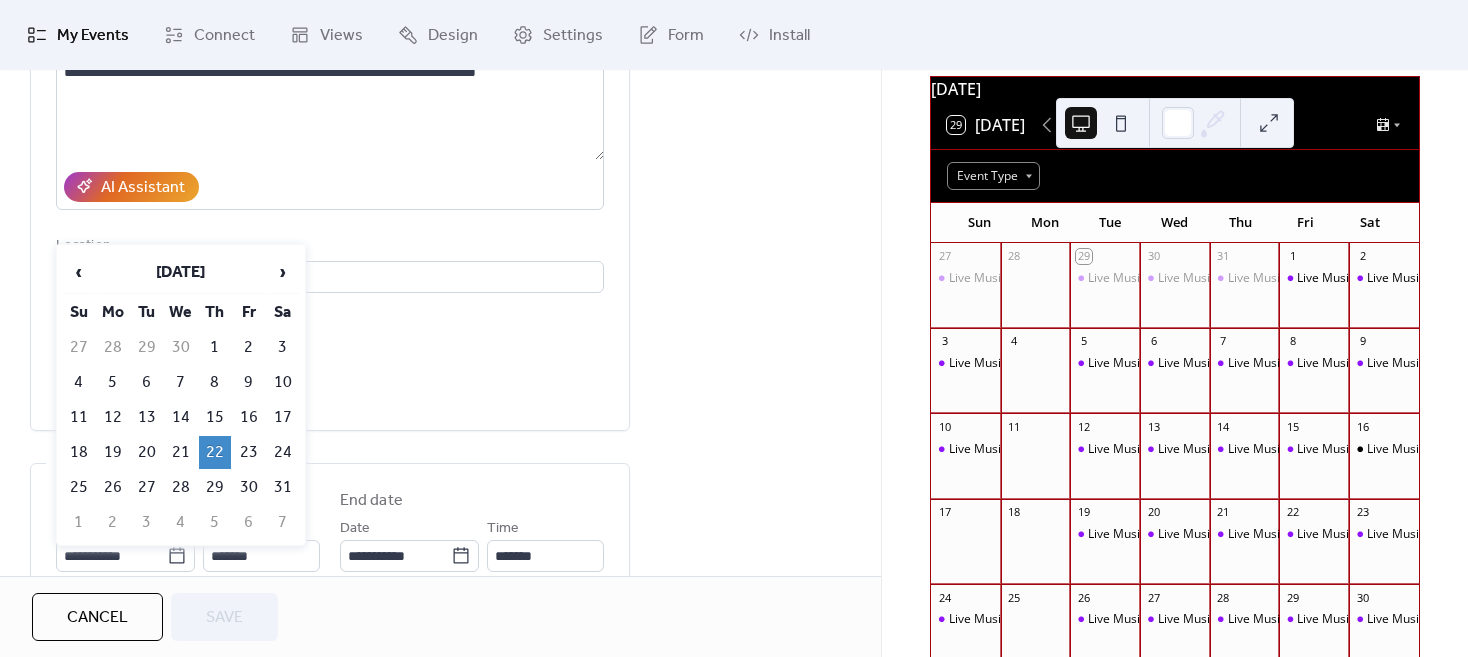 click on "›" at bounding box center (283, 272) 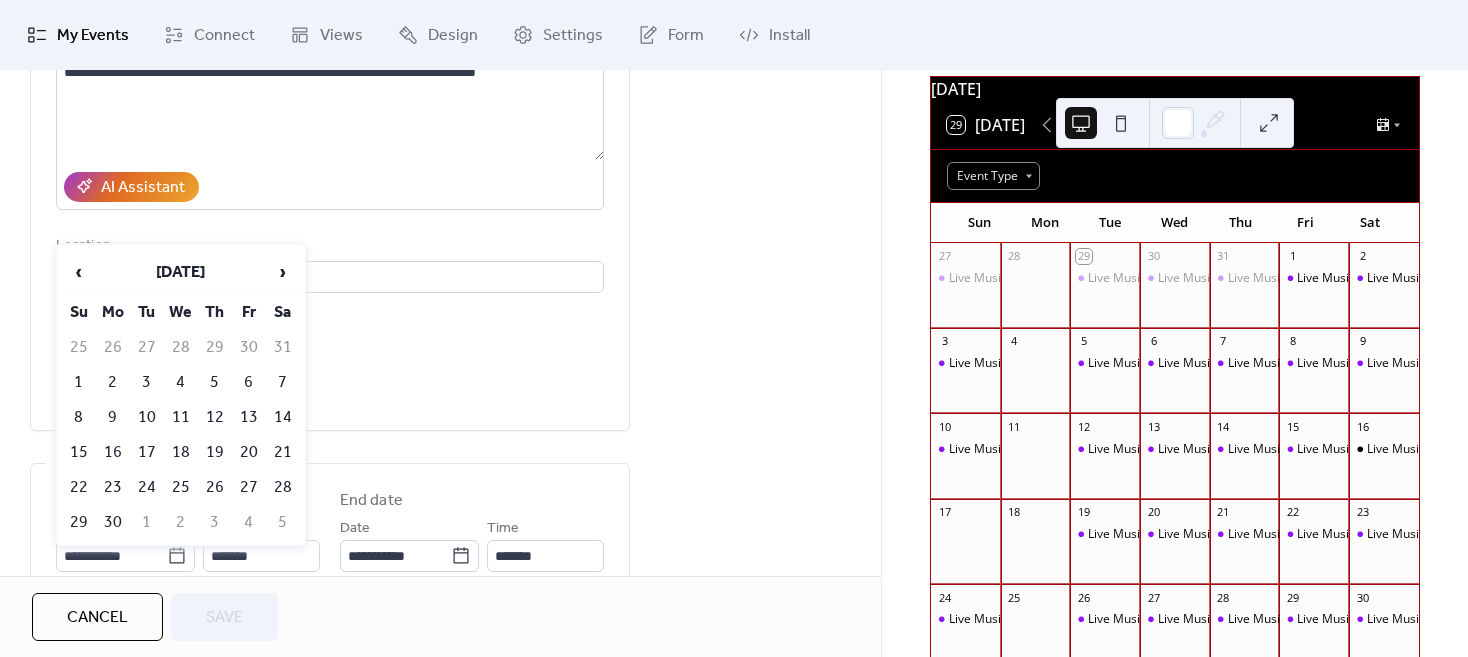 click on "›" at bounding box center [283, 272] 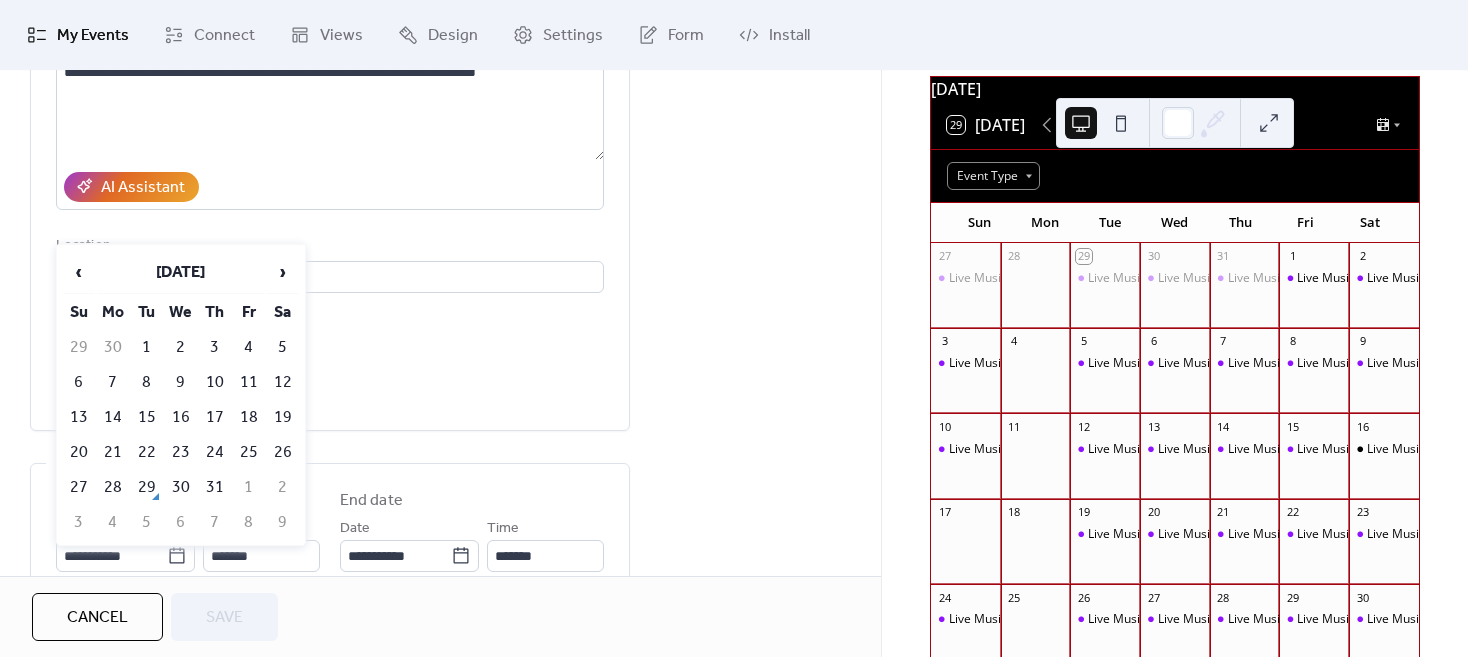 click on "›" at bounding box center (283, 272) 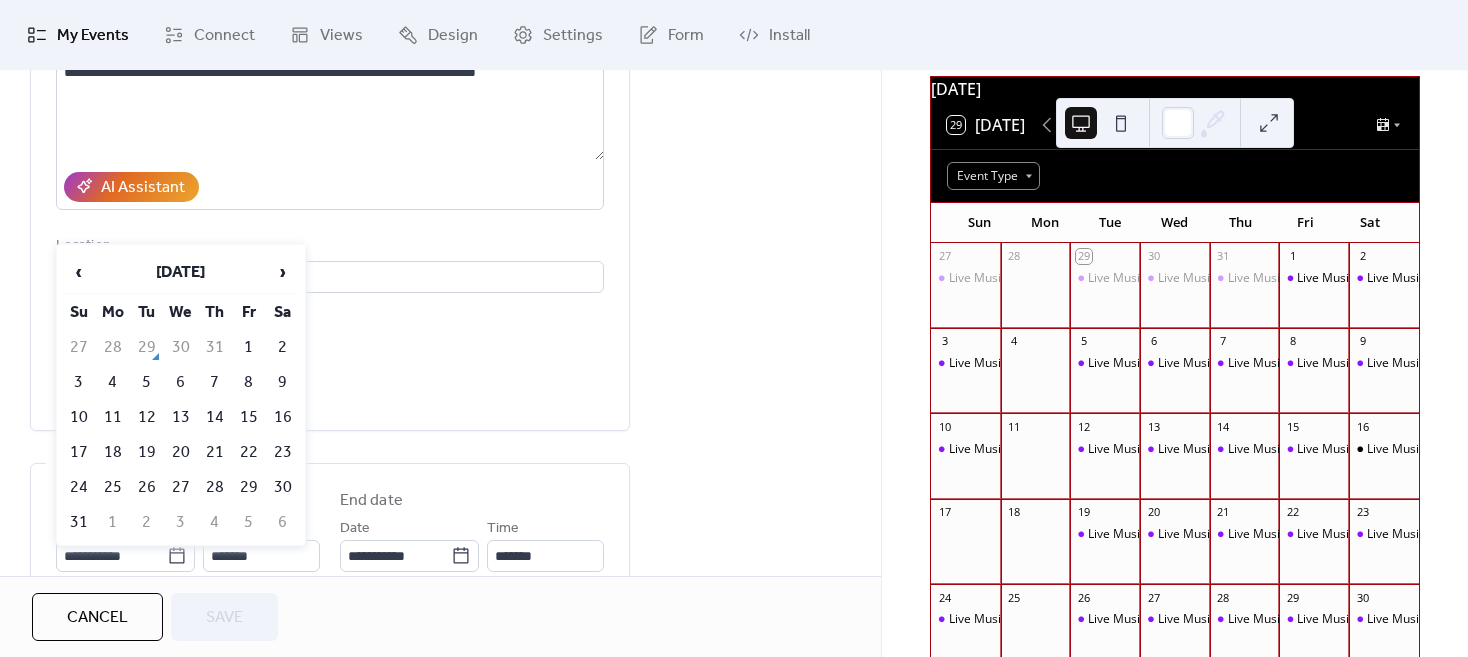 click on "17" at bounding box center (79, 452) 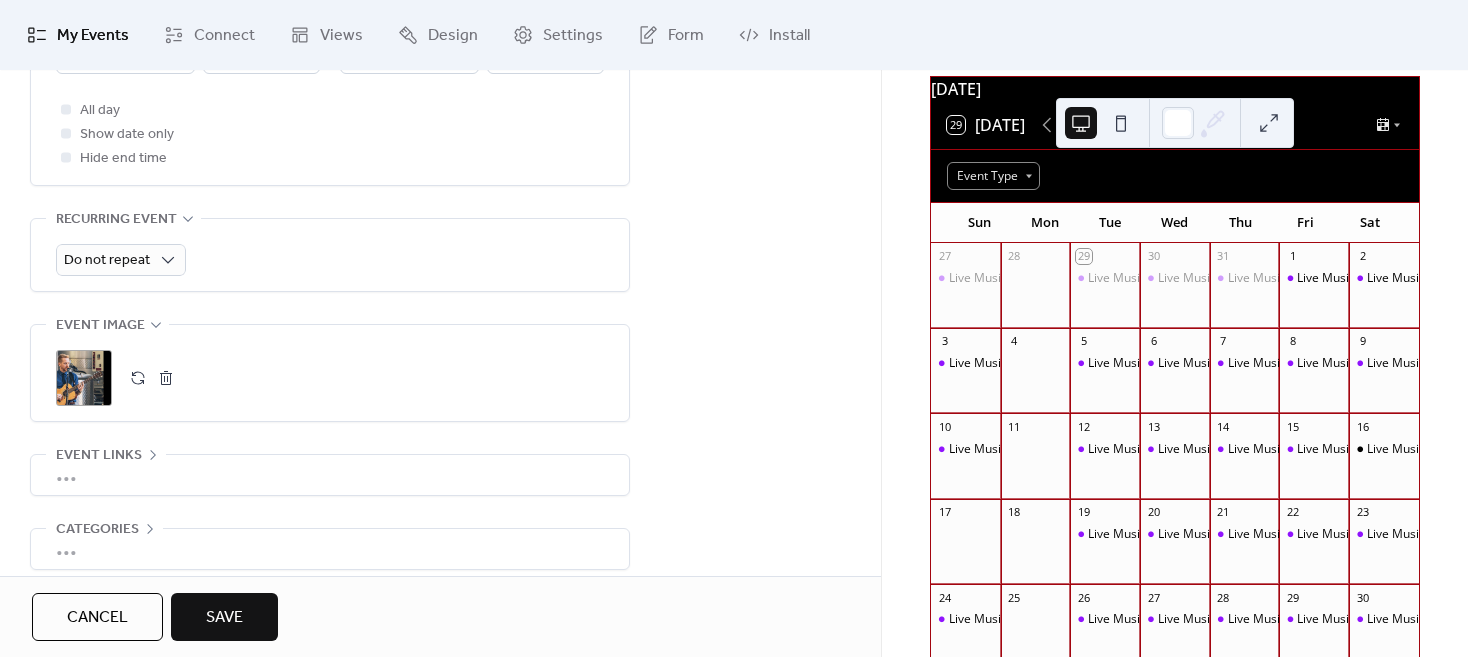scroll, scrollTop: 800, scrollLeft: 0, axis: vertical 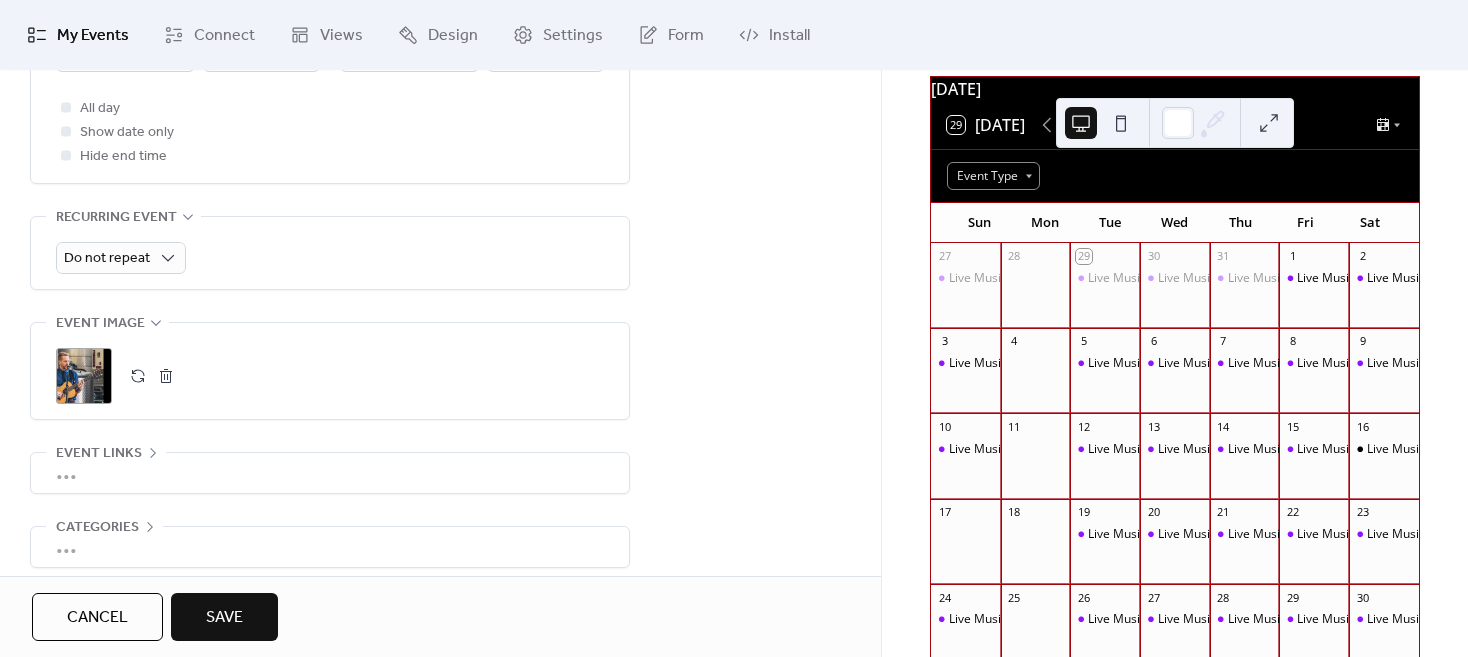 click on "Save" at bounding box center [224, 618] 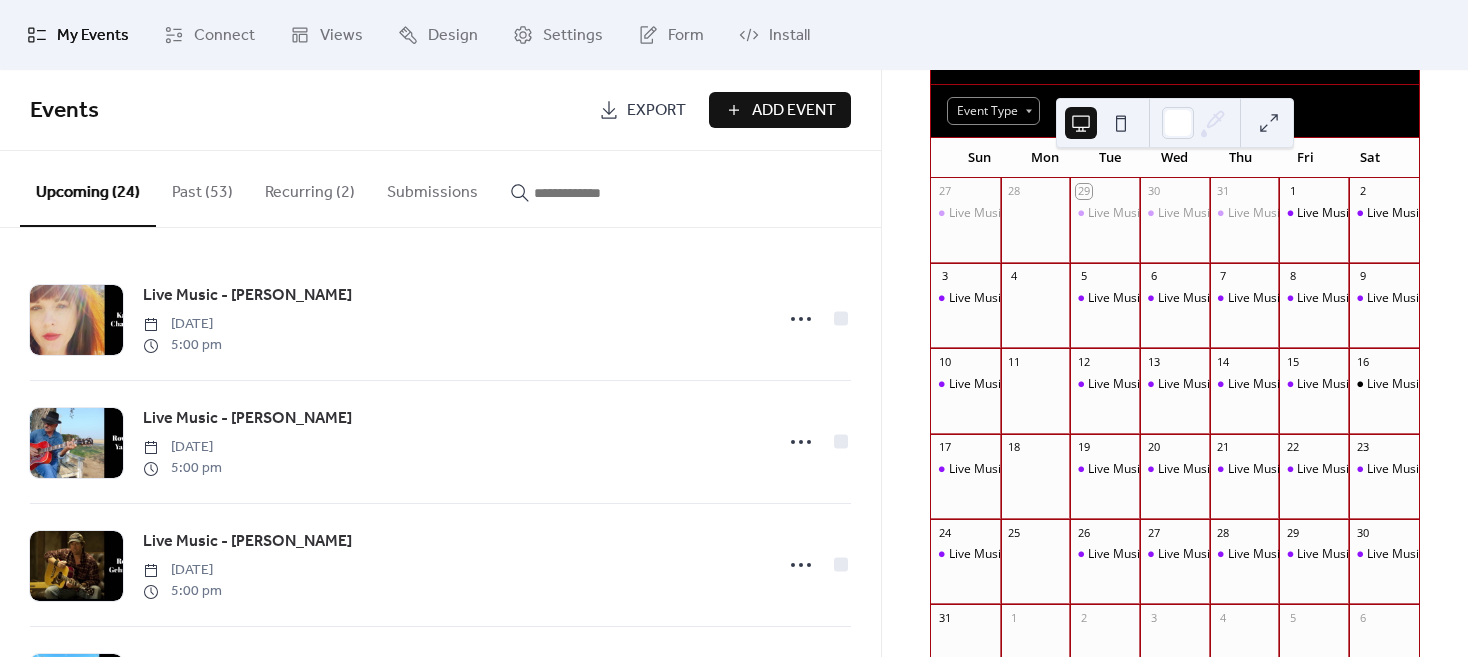 scroll, scrollTop: 200, scrollLeft: 0, axis: vertical 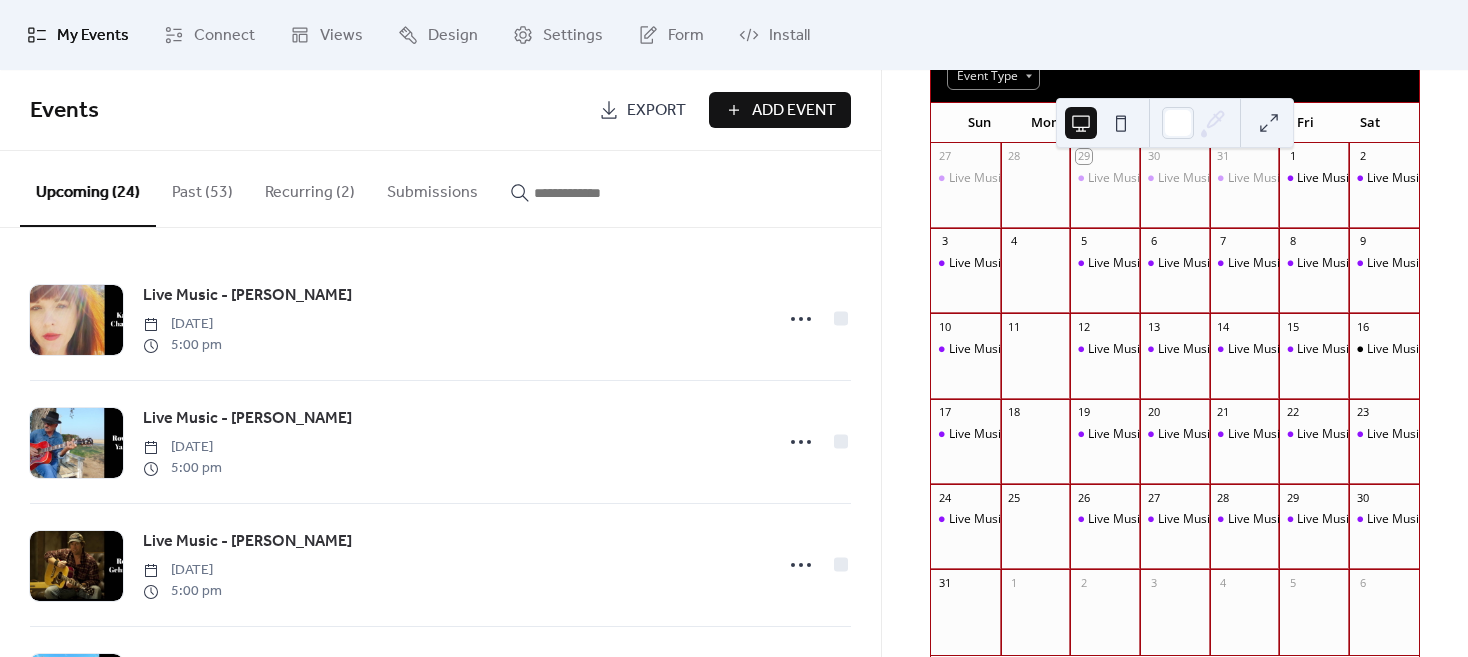 click on "My Events Connect Views Design Settings Form Install" at bounding box center (734, 35) 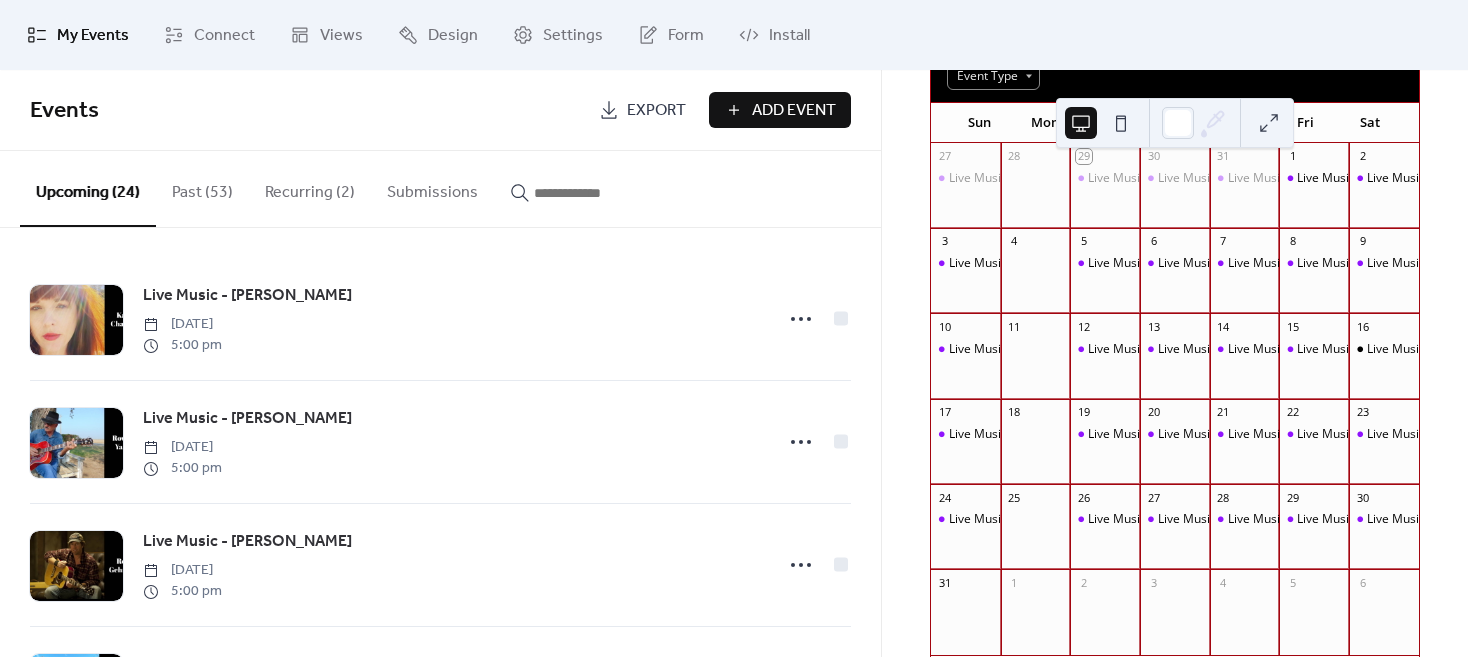 click on "My Events Connect Views Design Settings Form Install" at bounding box center [734, 35] 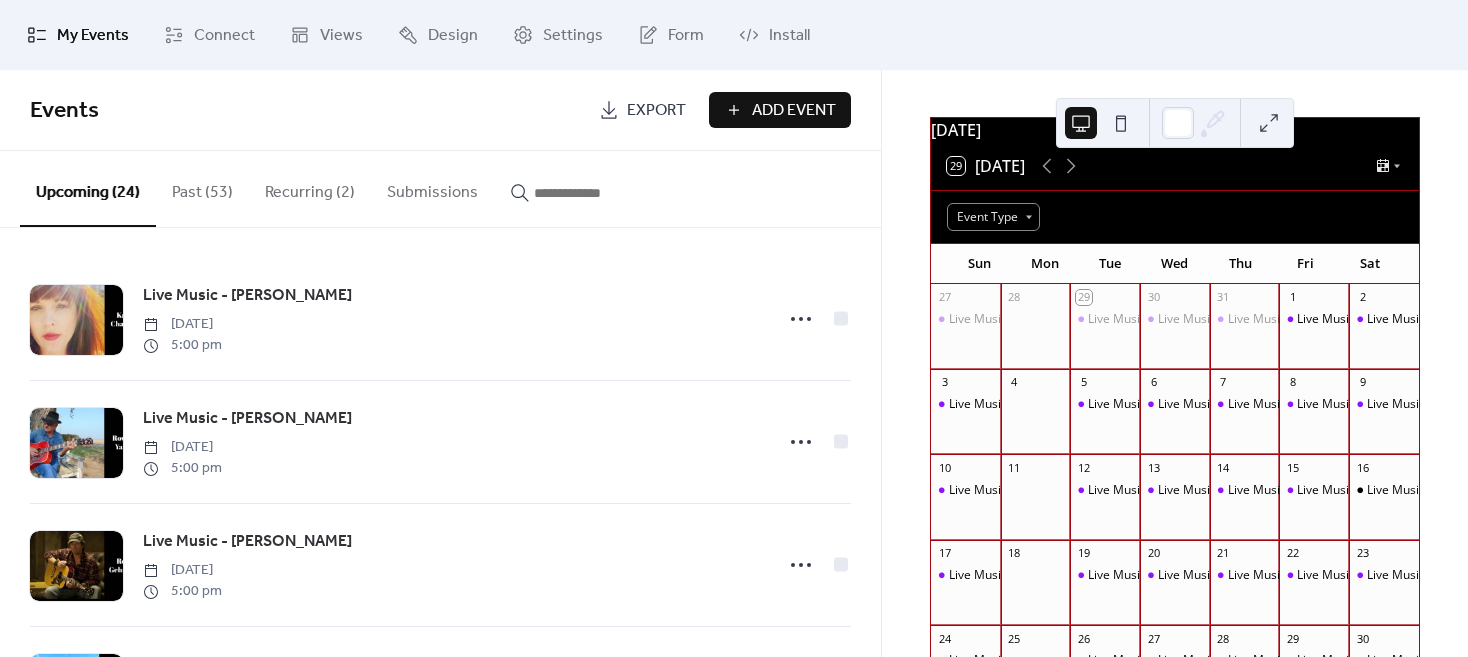 scroll, scrollTop: 57, scrollLeft: 0, axis: vertical 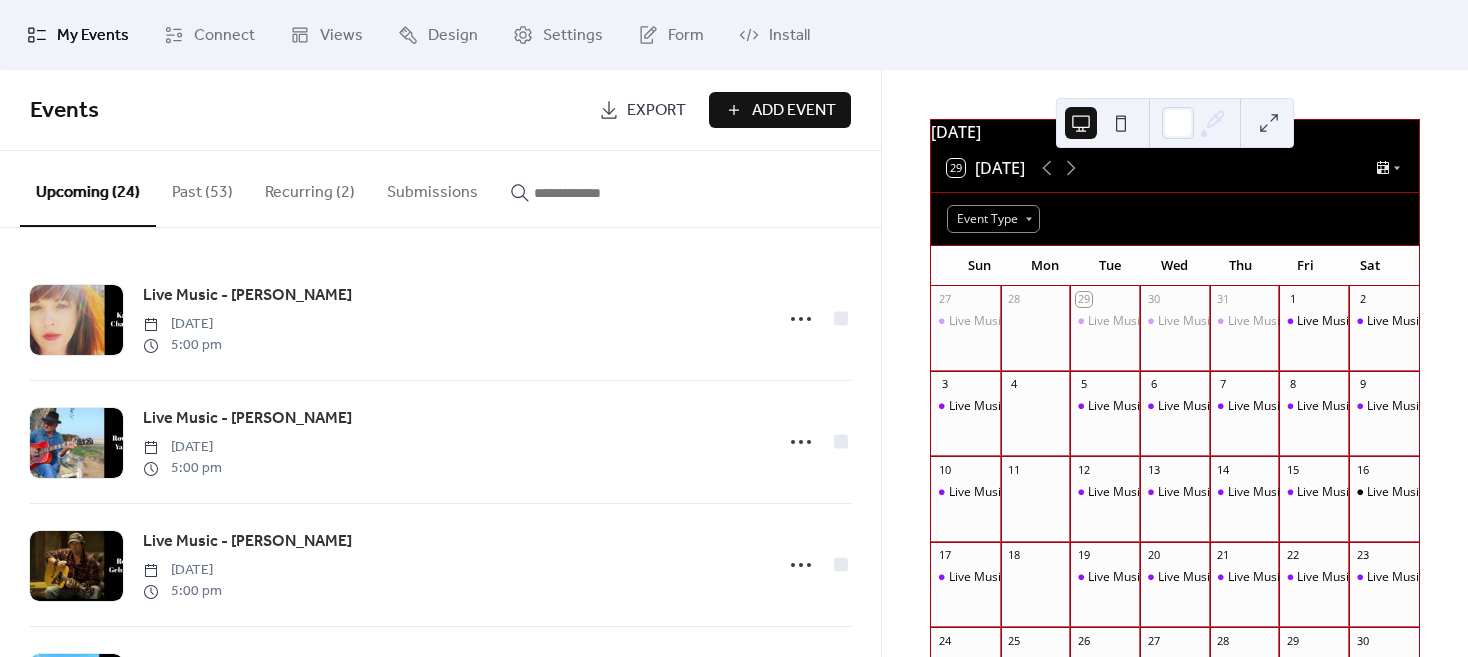 click 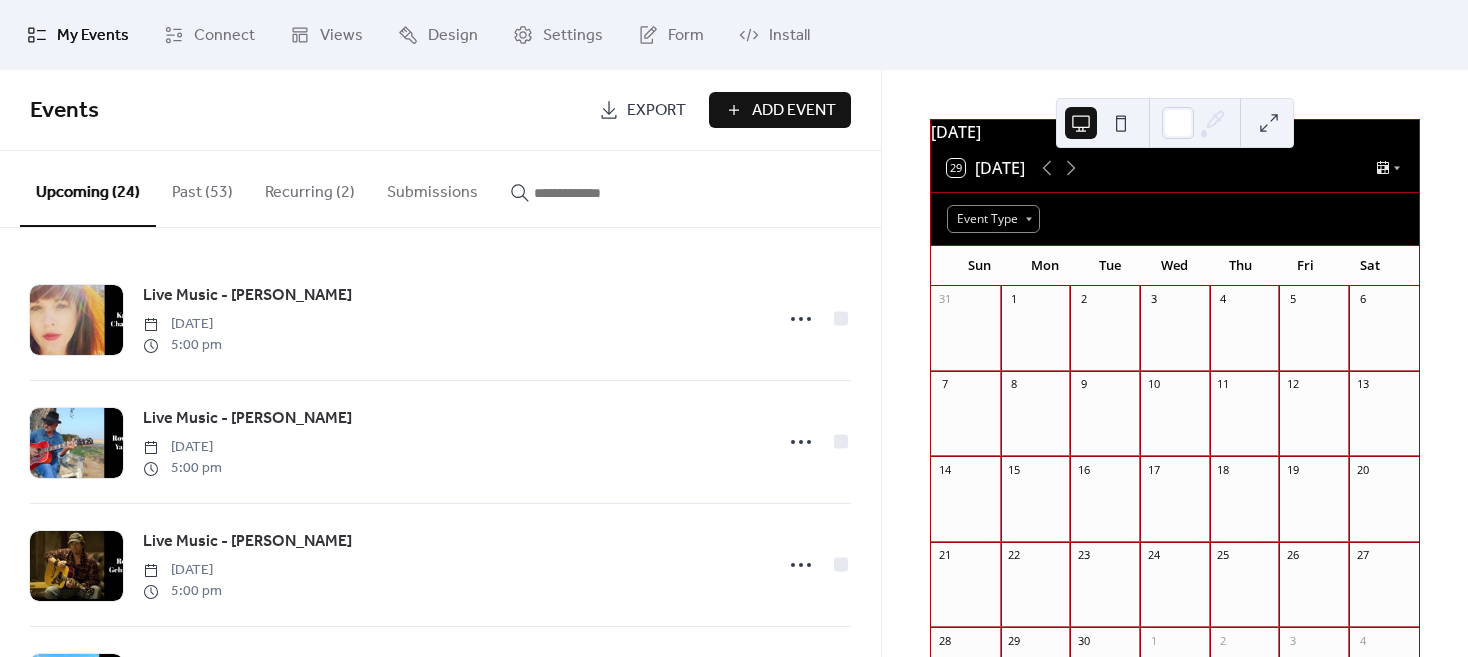 click 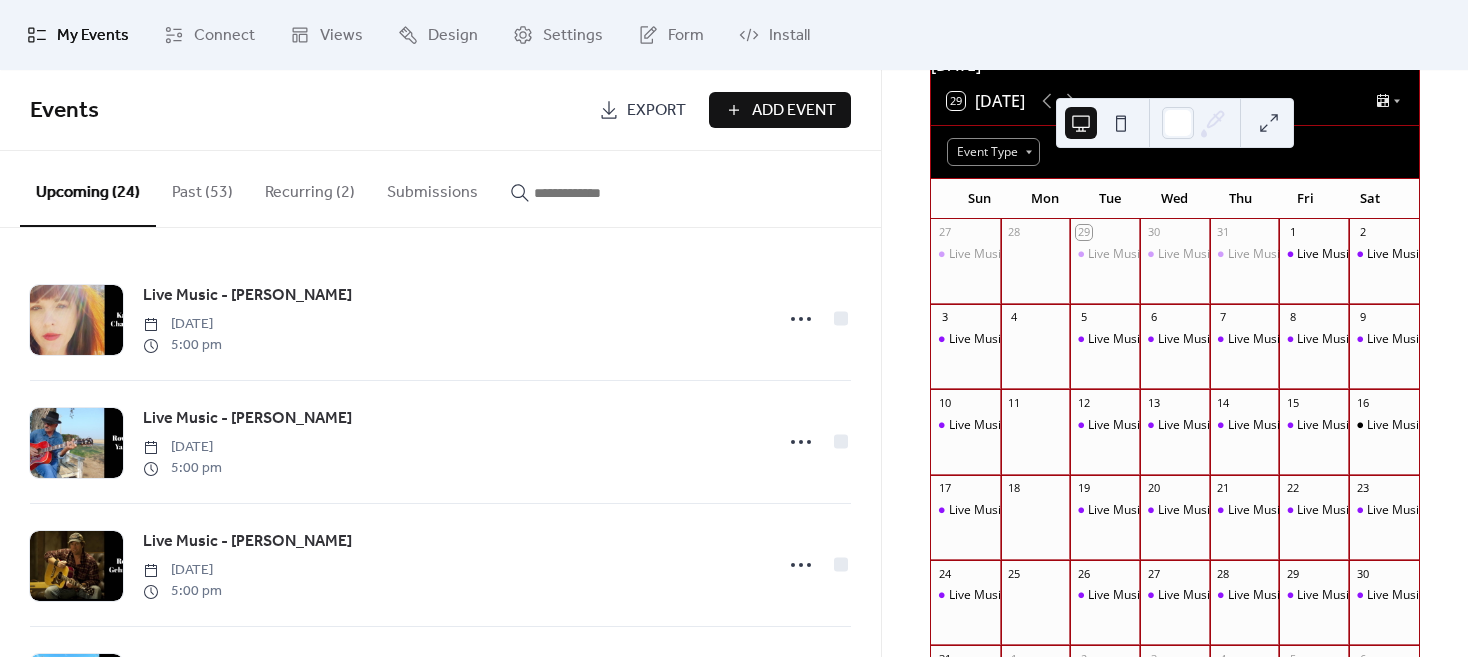 scroll, scrollTop: 157, scrollLeft: 0, axis: vertical 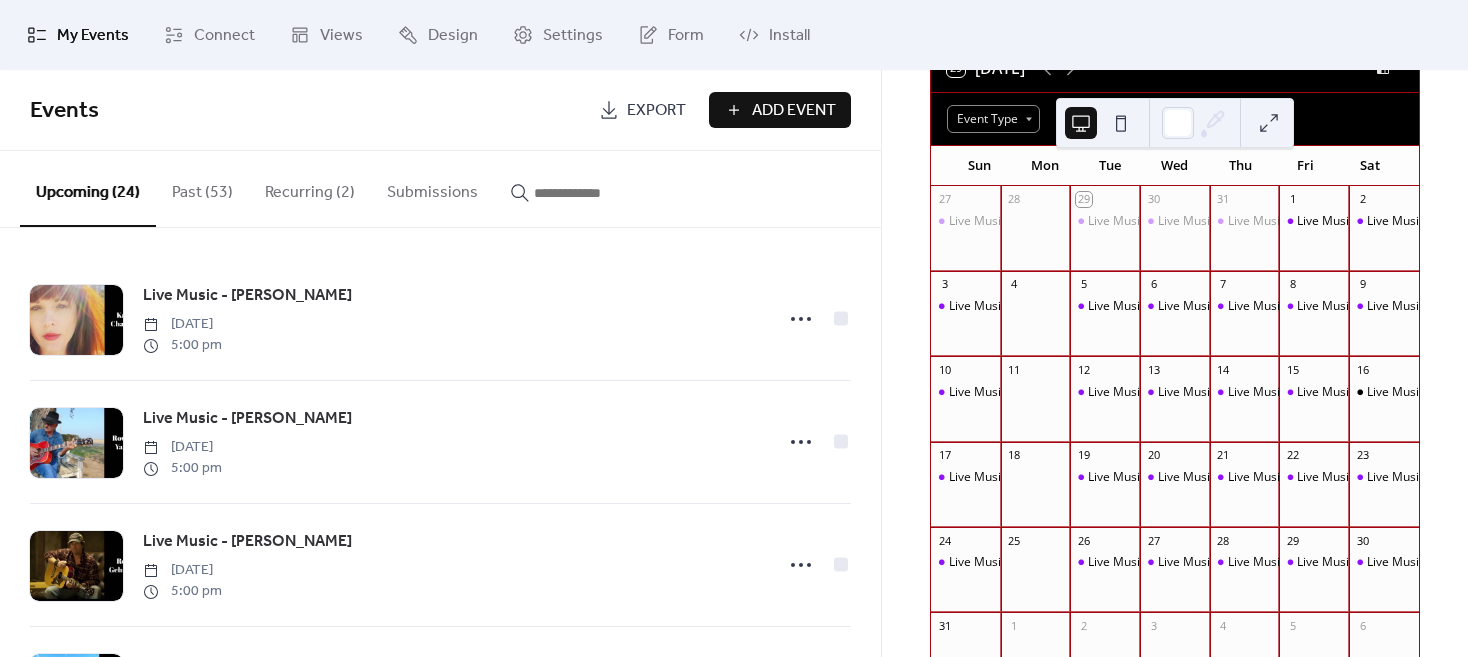 click on "Live Music - TBD" at bounding box center [1343, 562] 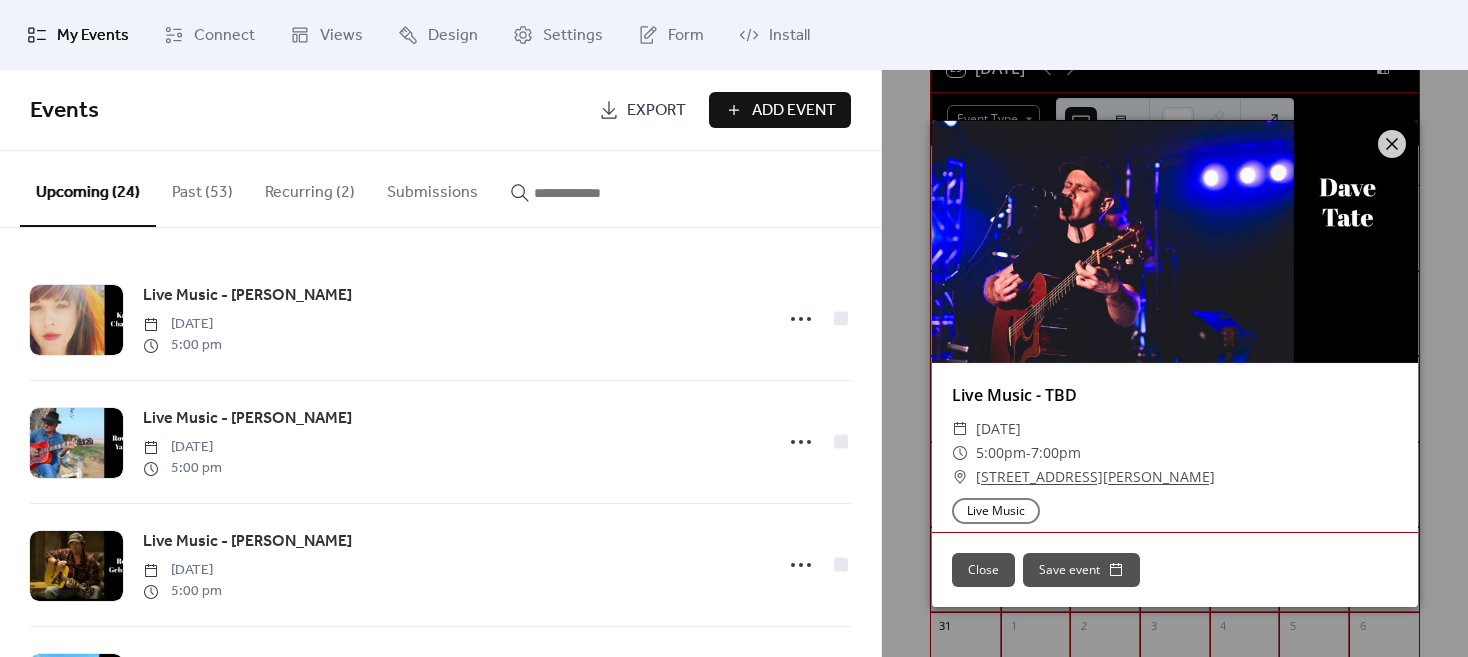 click 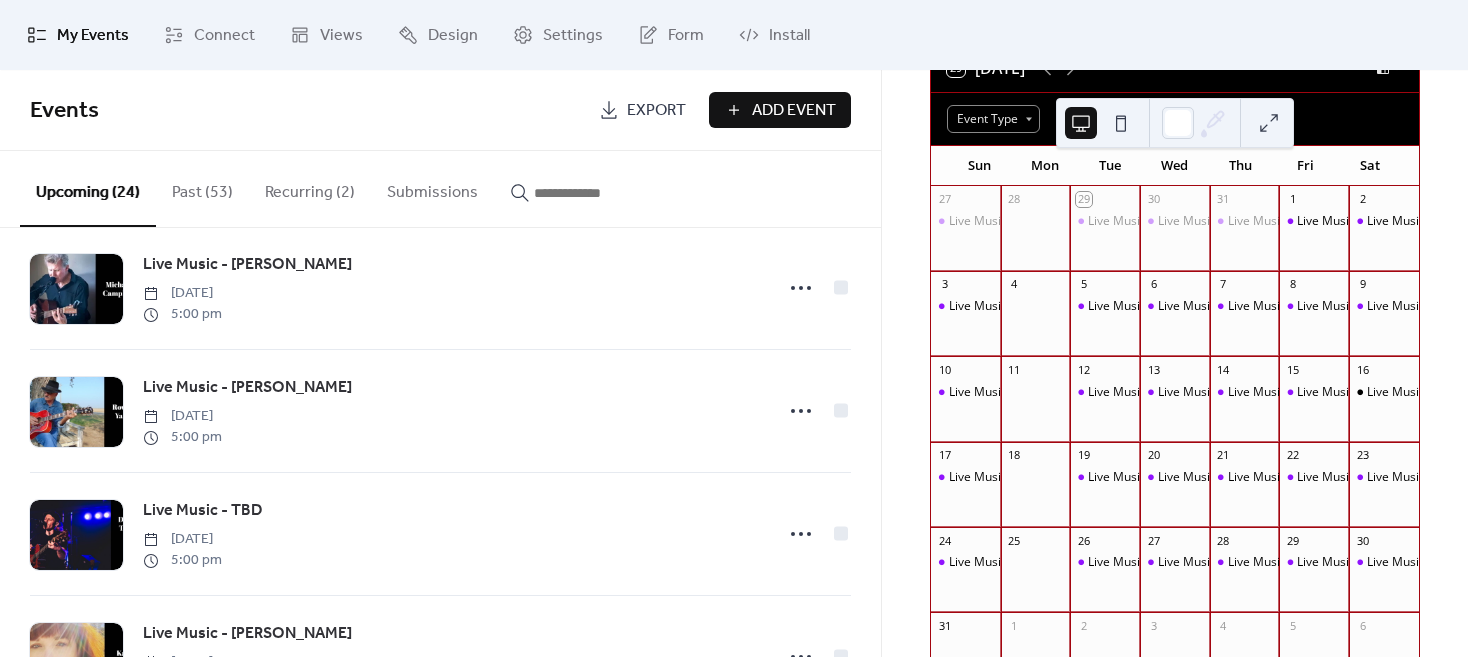 scroll, scrollTop: 2500, scrollLeft: 0, axis: vertical 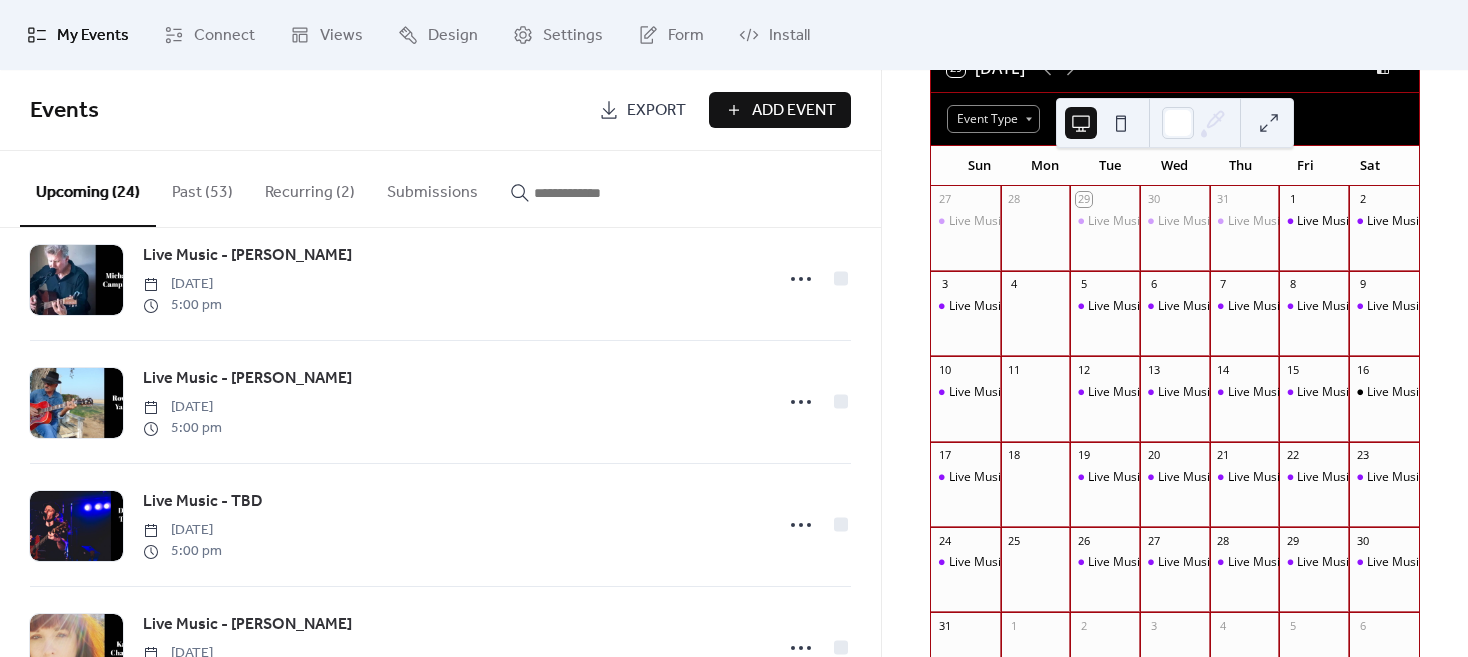 click 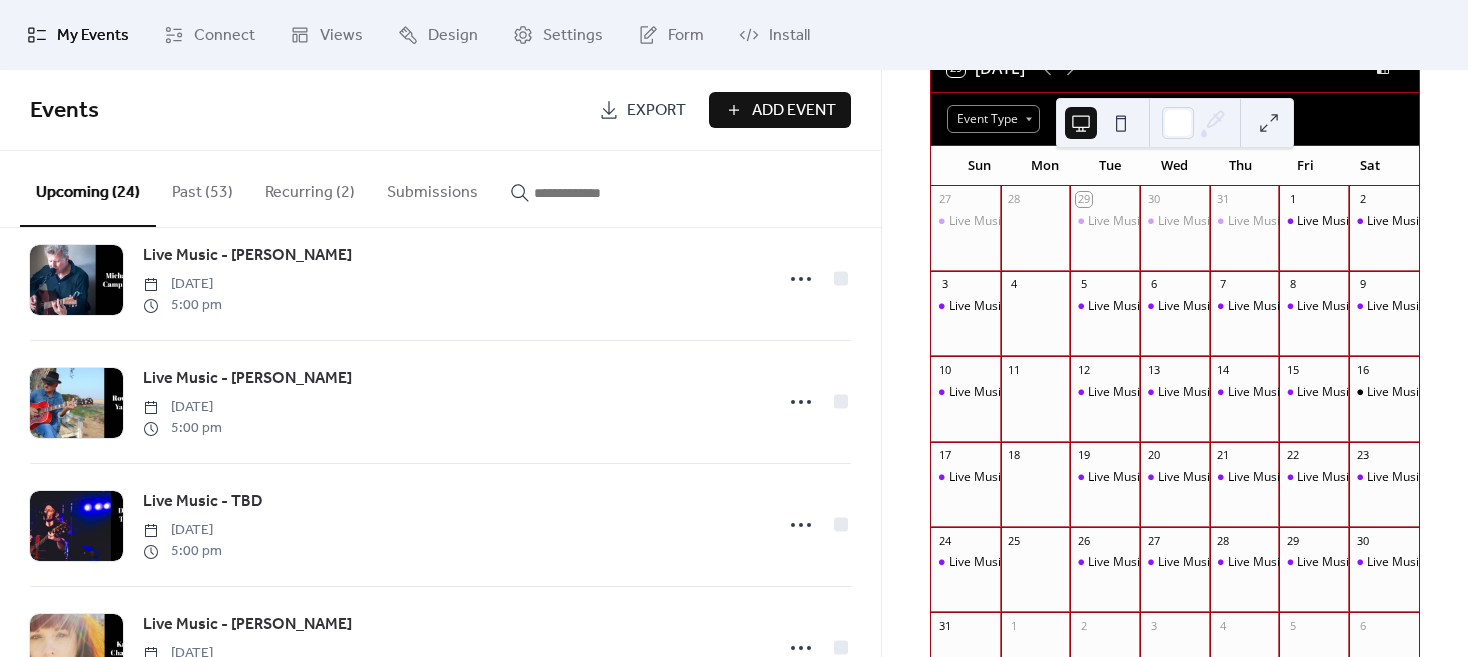 click at bounding box center [594, 193] 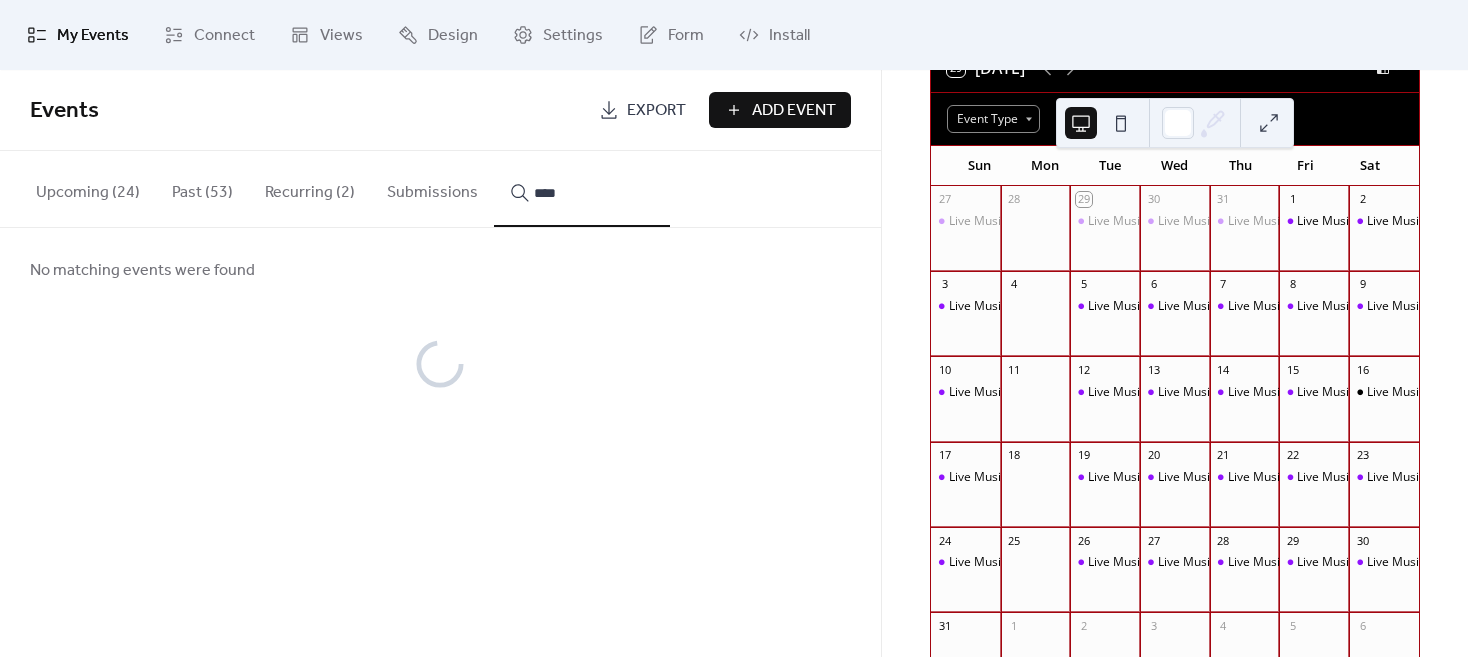 type on "****" 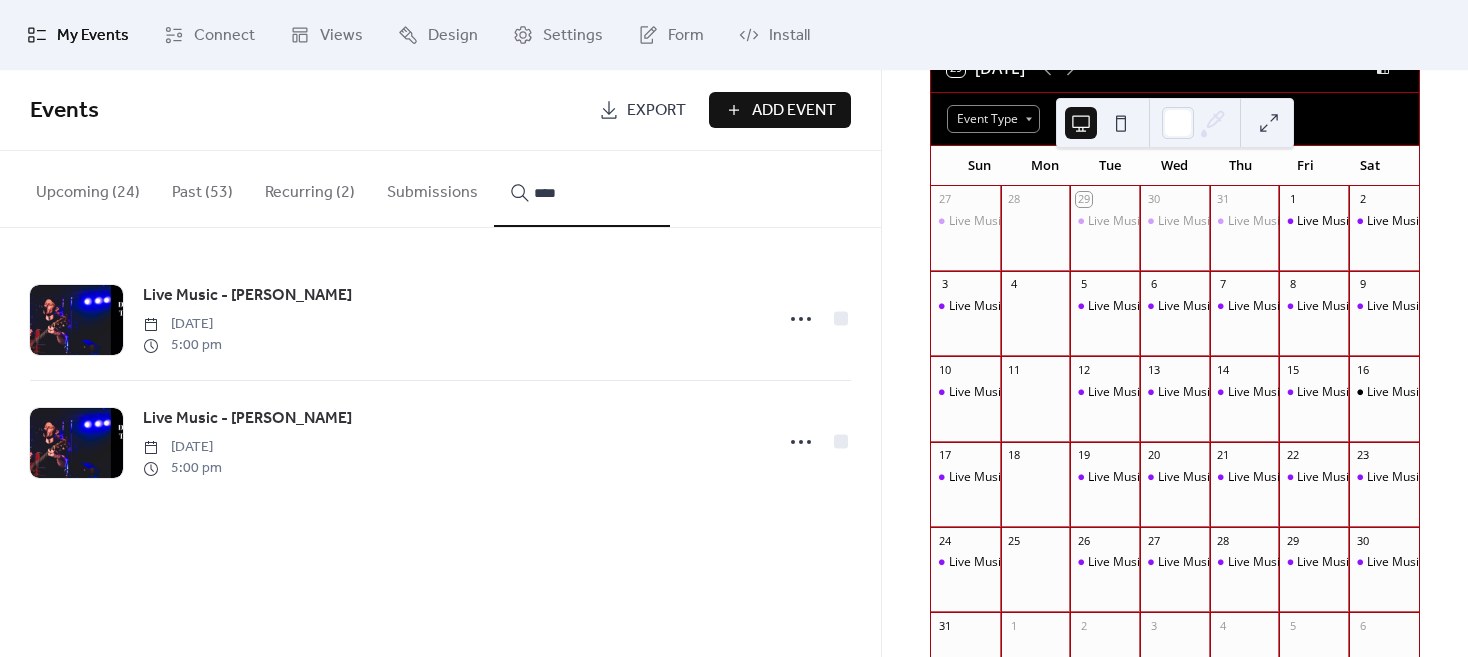 click 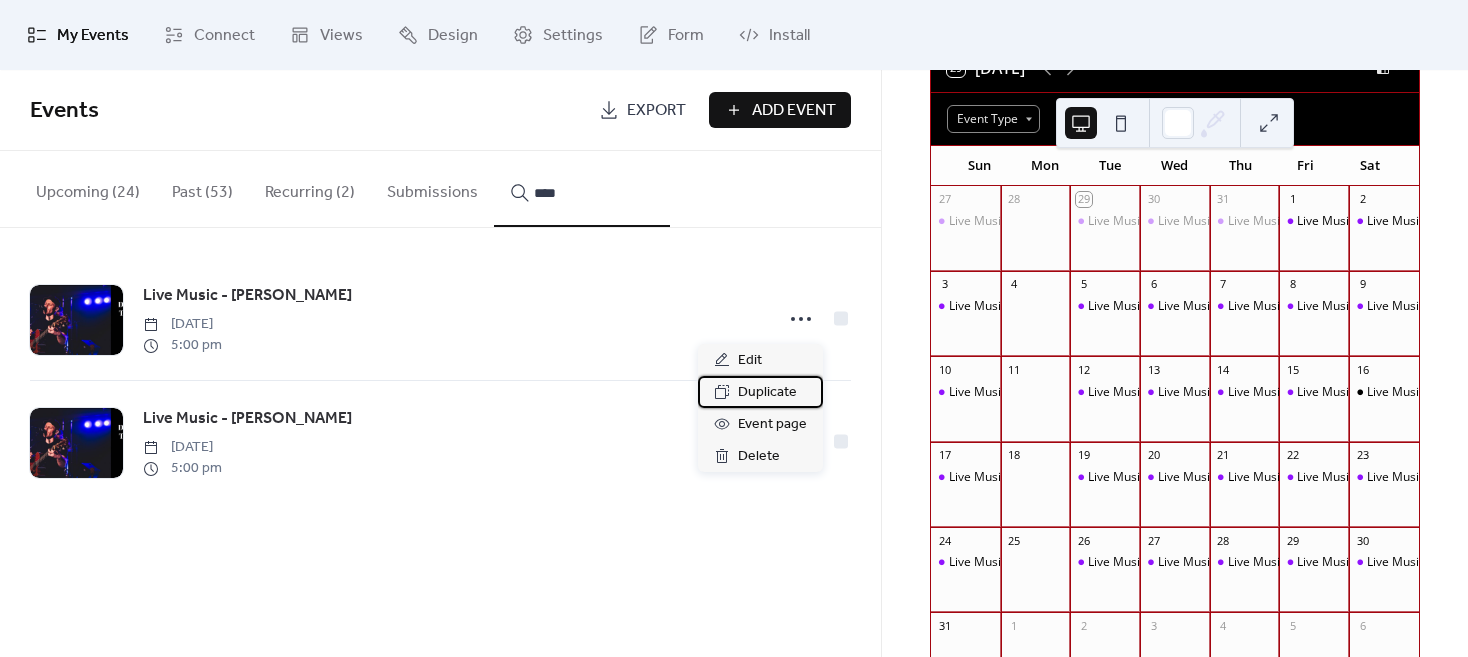 click on "Duplicate" at bounding box center [767, 393] 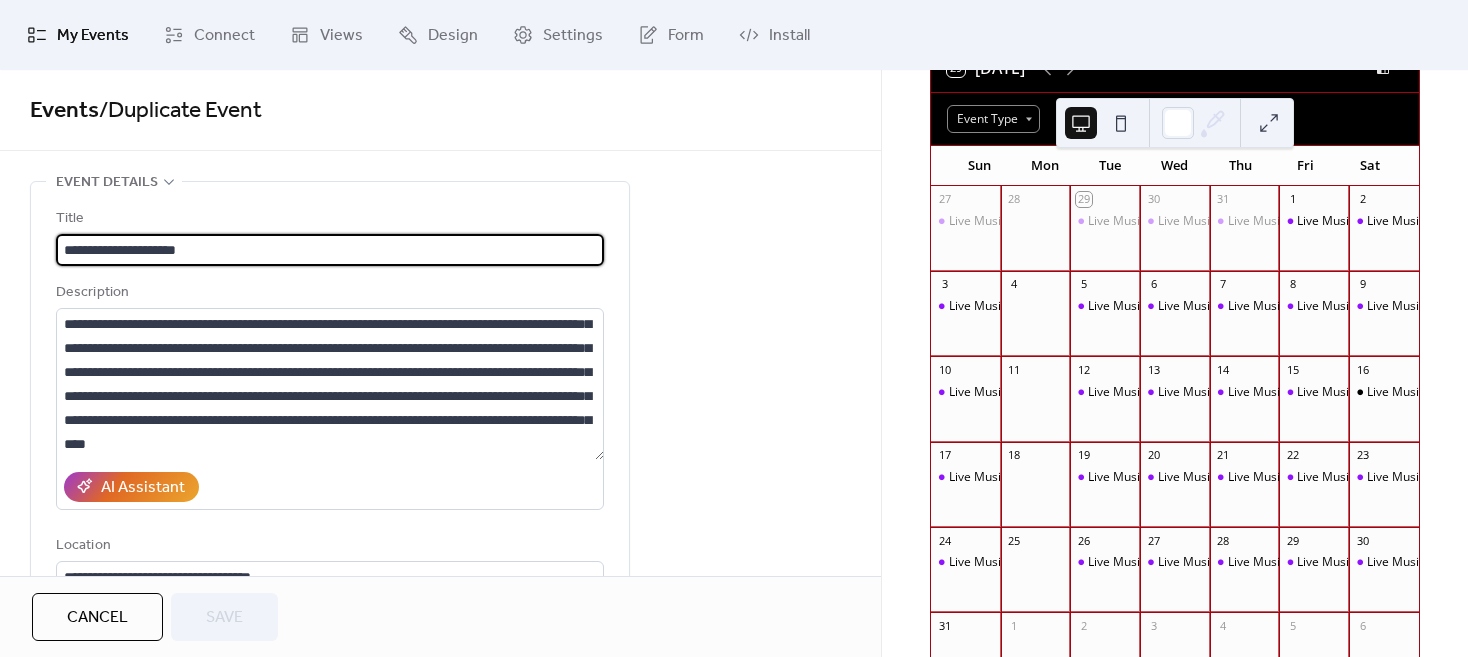scroll, scrollTop: 48, scrollLeft: 0, axis: vertical 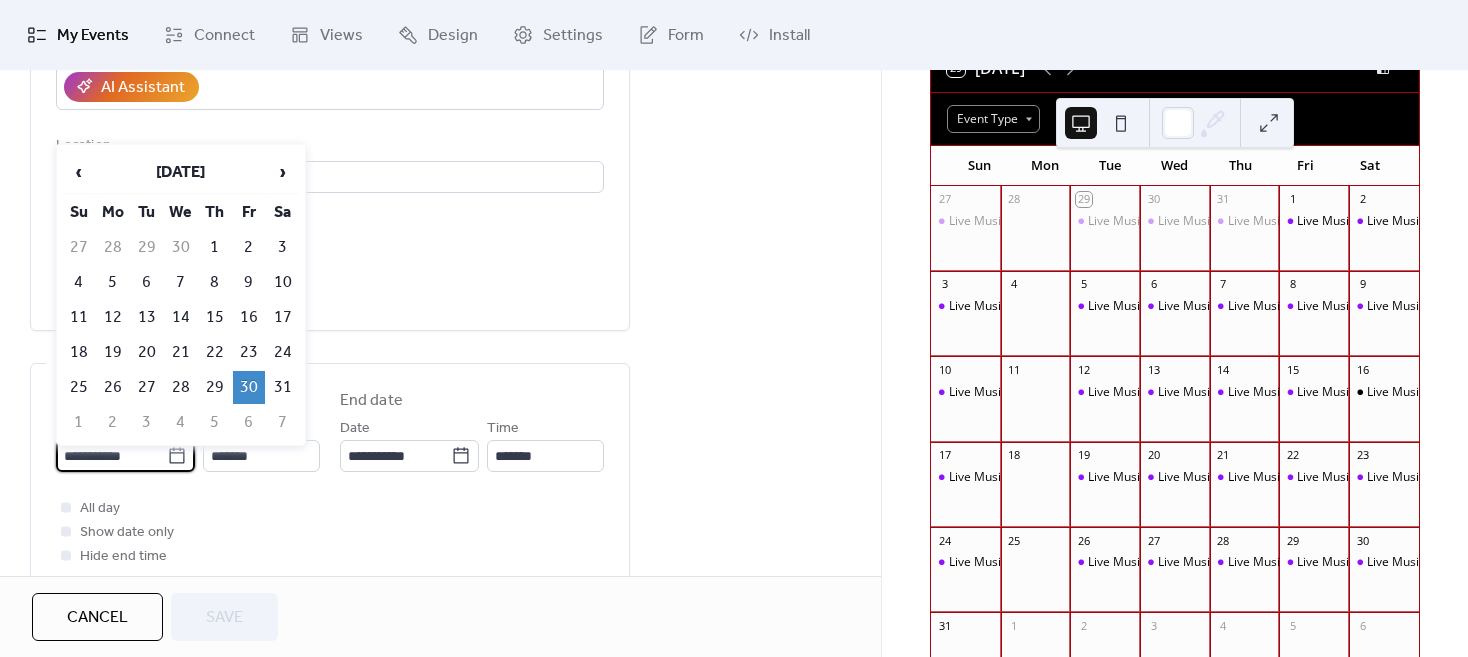 click on "**********" at bounding box center [111, 456] 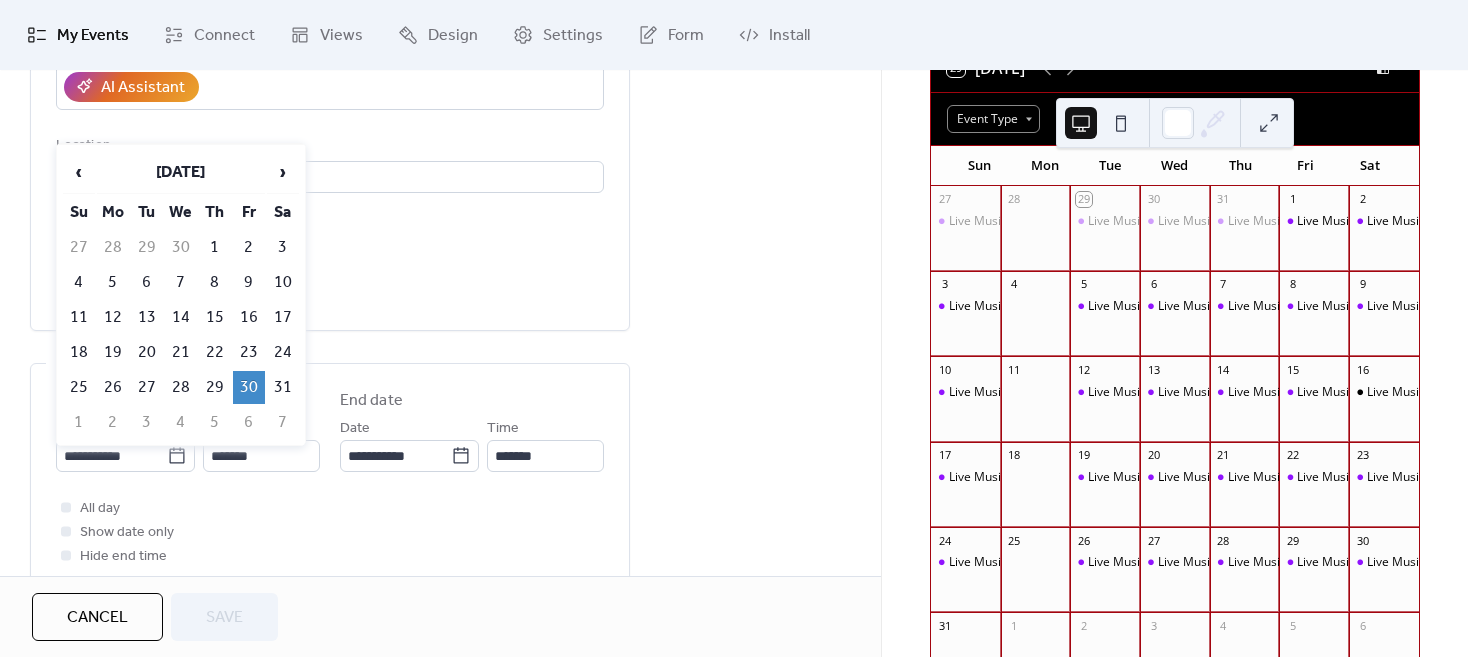 click on "›" at bounding box center [283, 172] 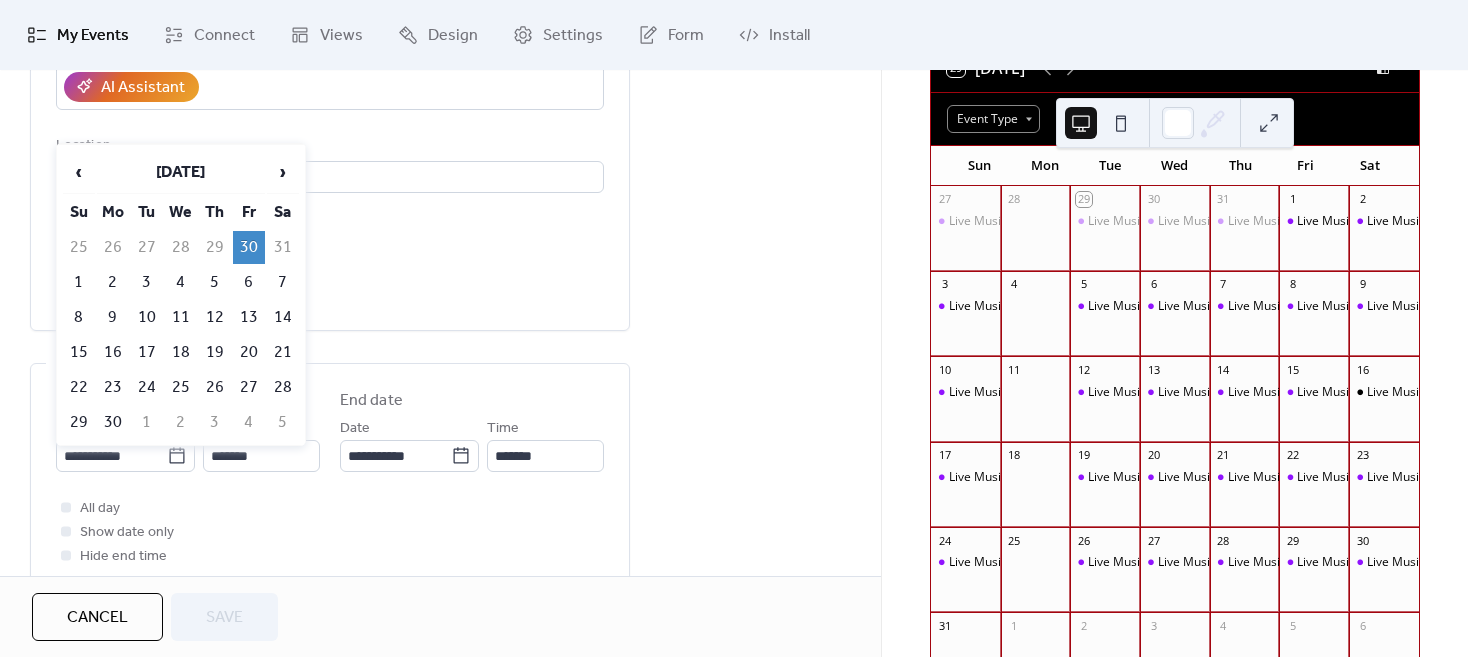 click on "›" at bounding box center (283, 172) 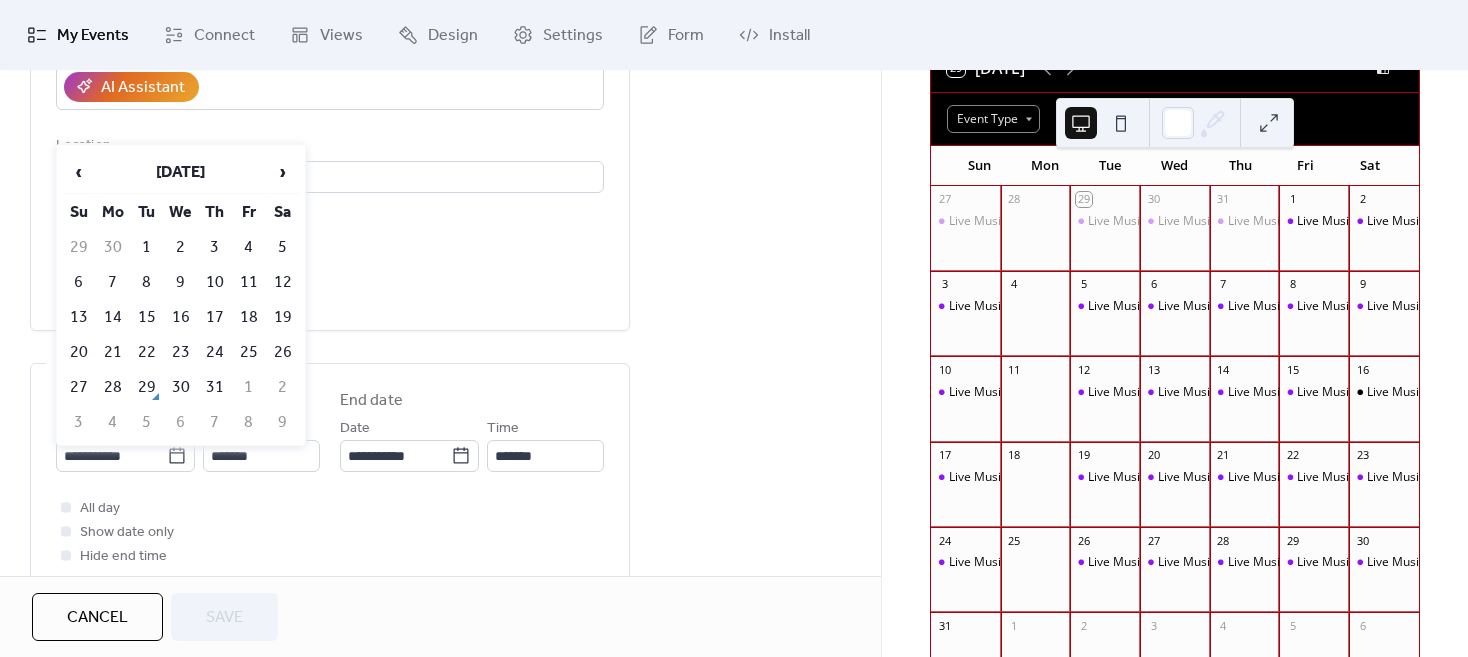 click on "›" at bounding box center (283, 172) 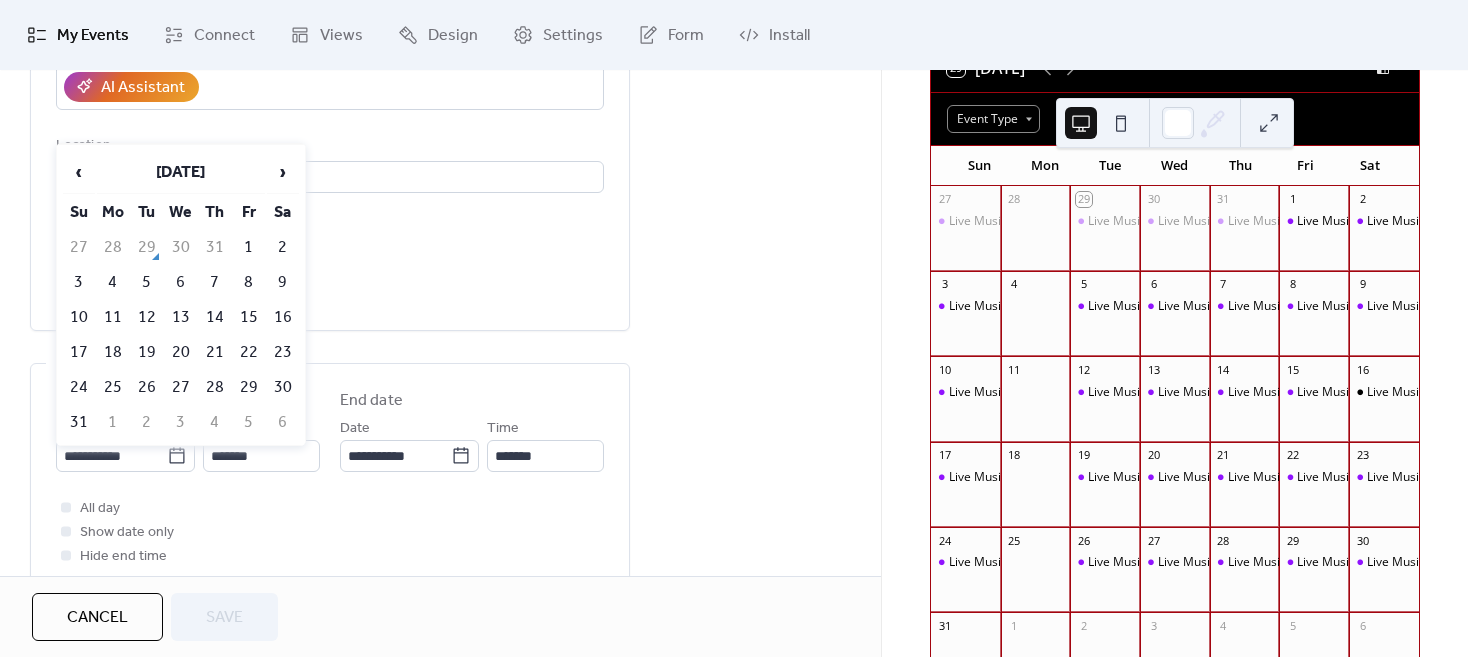 click on "29" at bounding box center [249, 387] 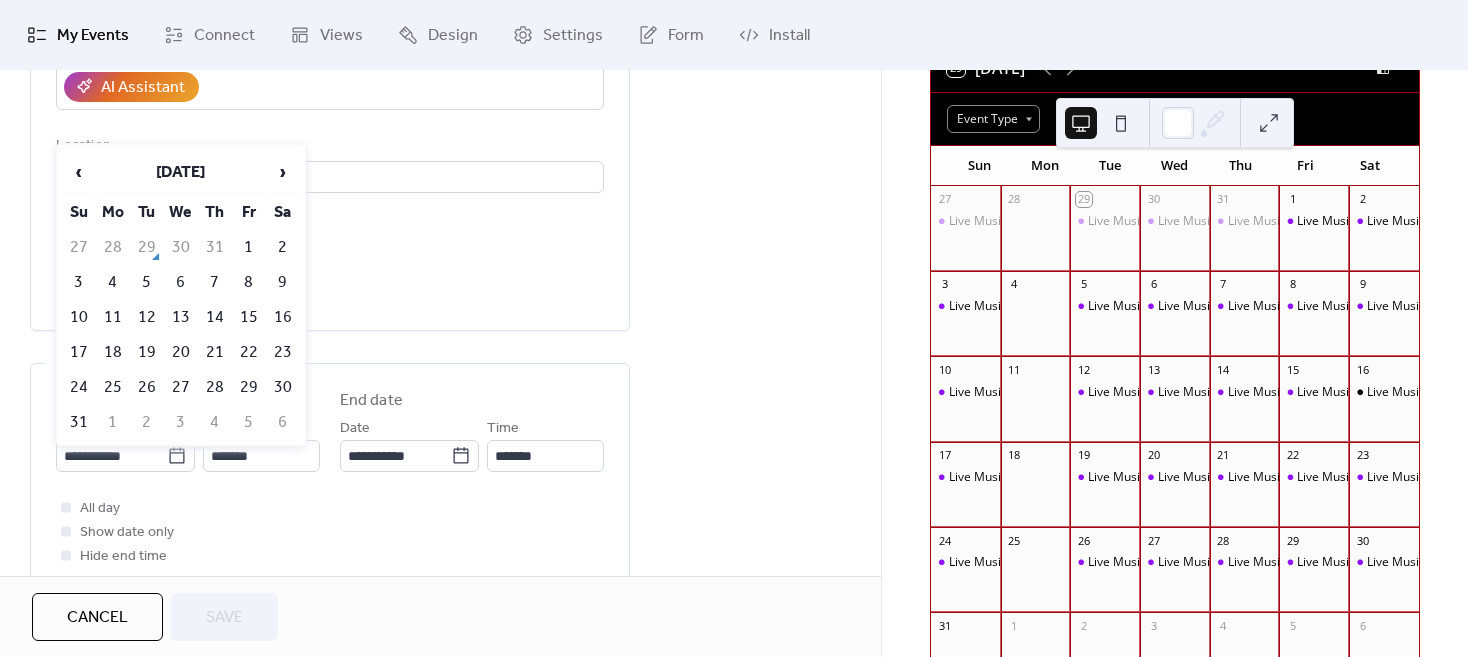 type on "**********" 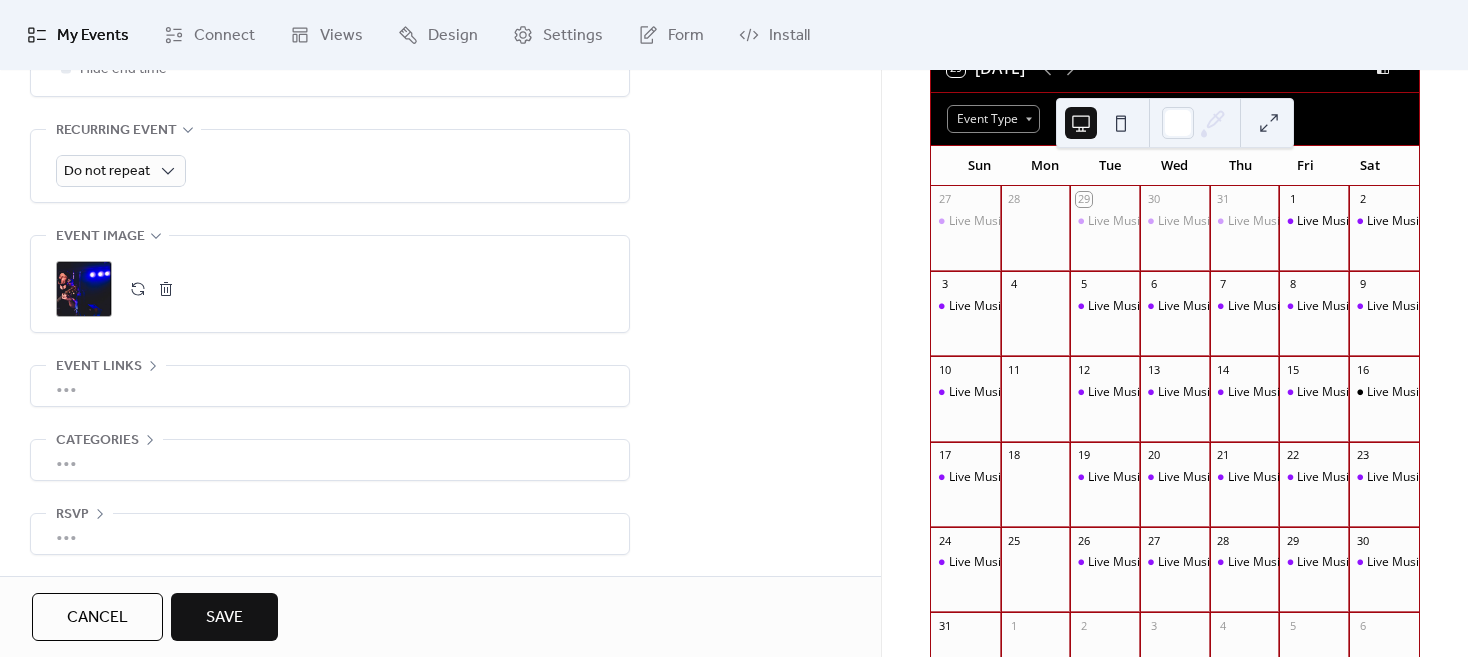 scroll, scrollTop: 888, scrollLeft: 0, axis: vertical 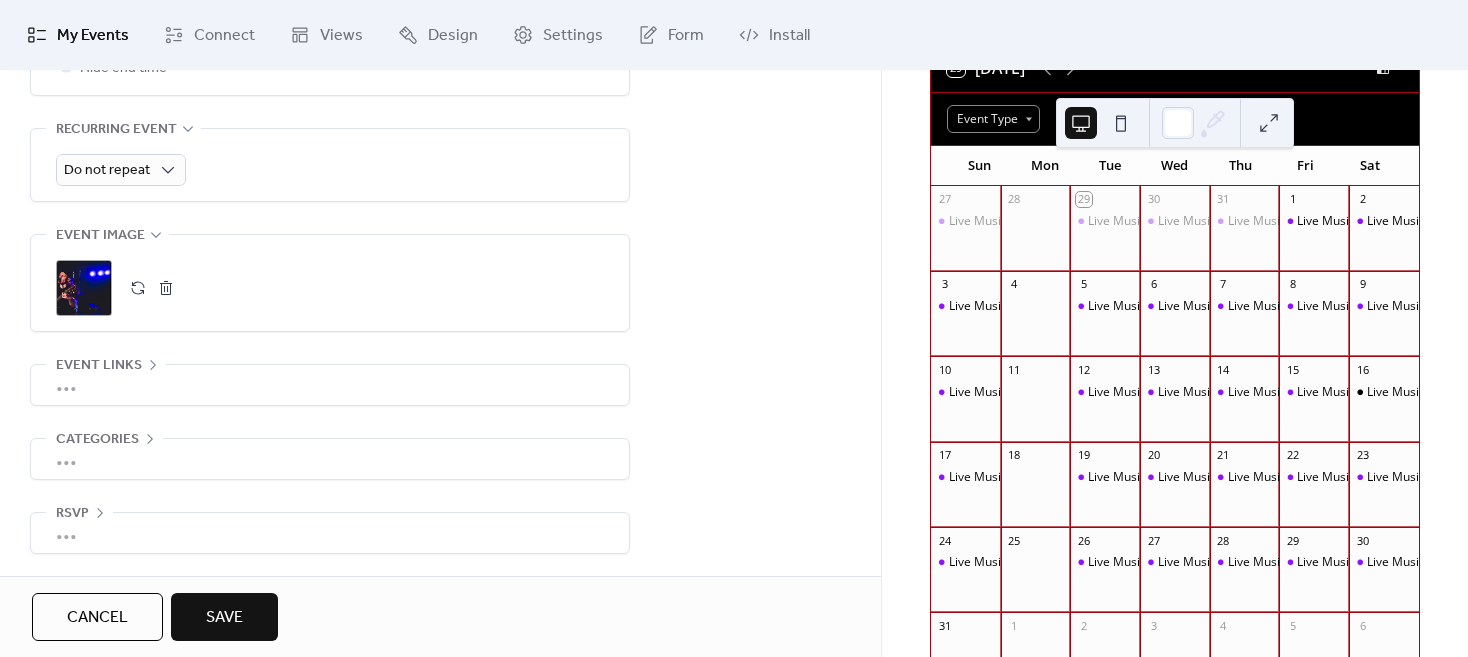 click on "Save" at bounding box center [224, 618] 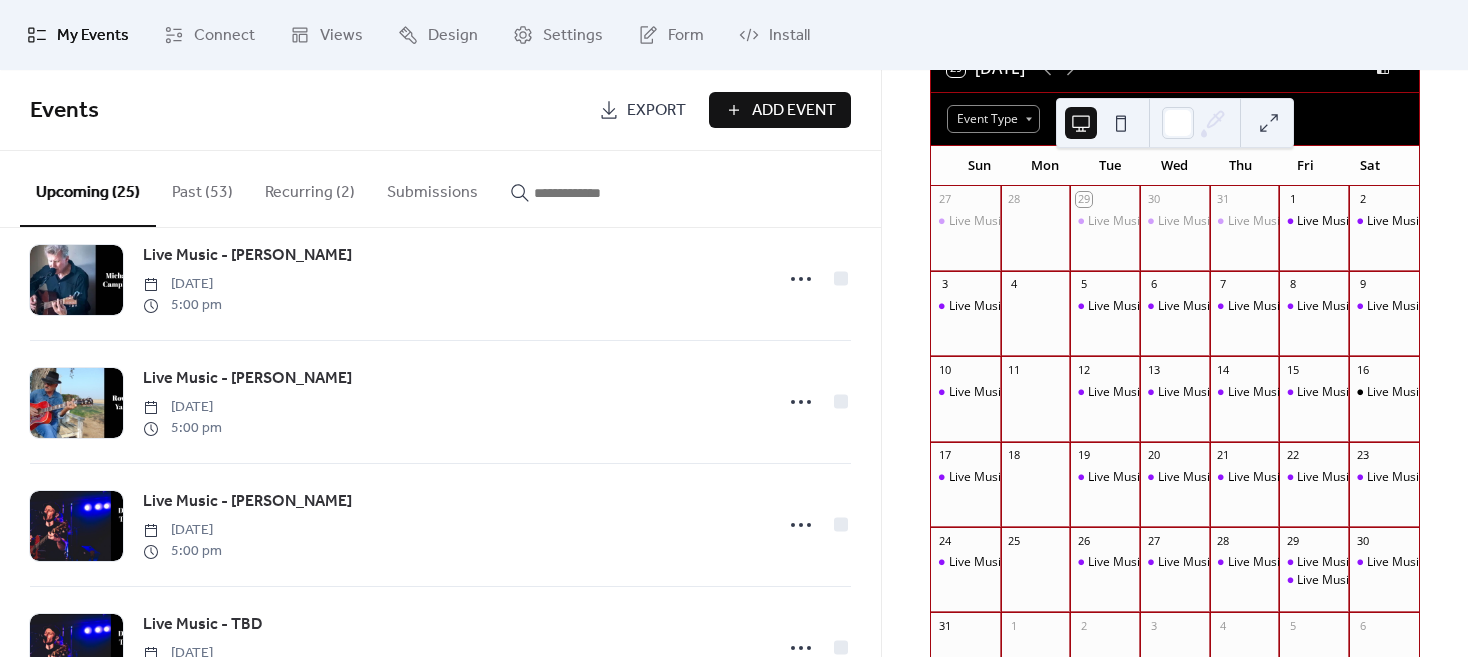 scroll, scrollTop: 2600, scrollLeft: 0, axis: vertical 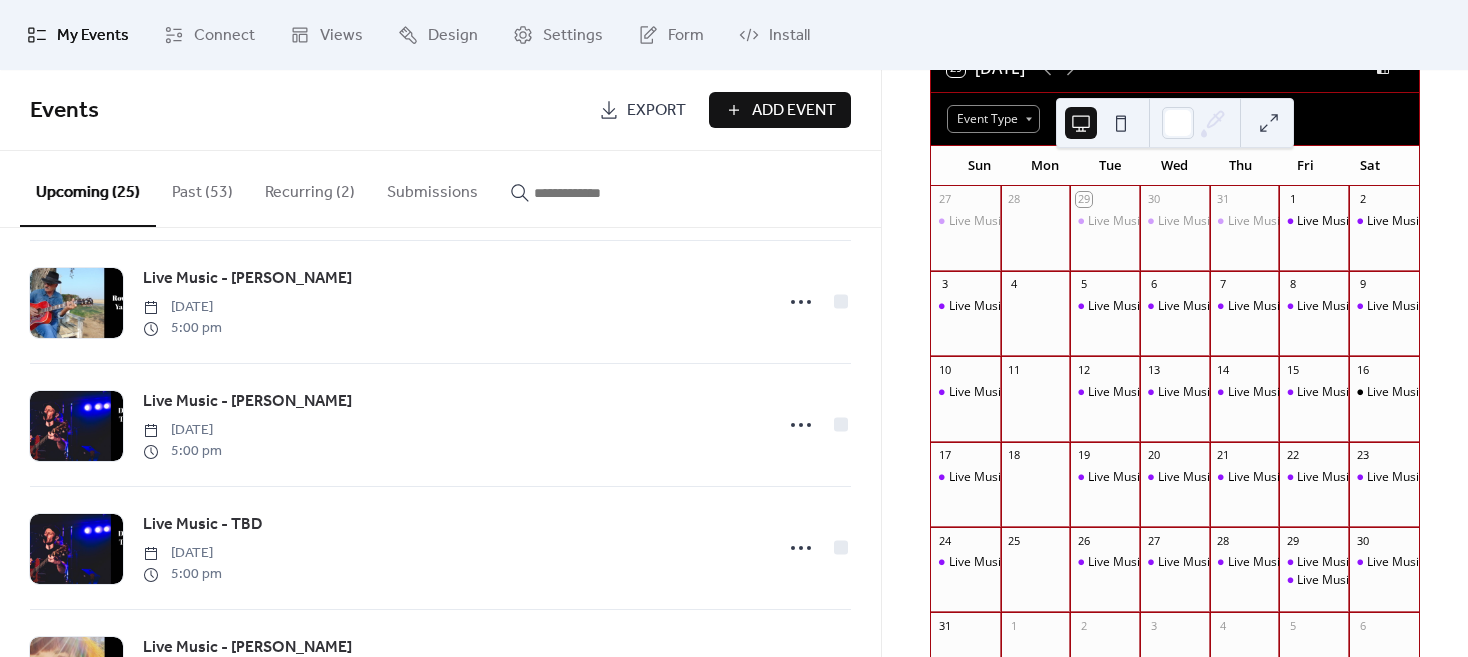 click 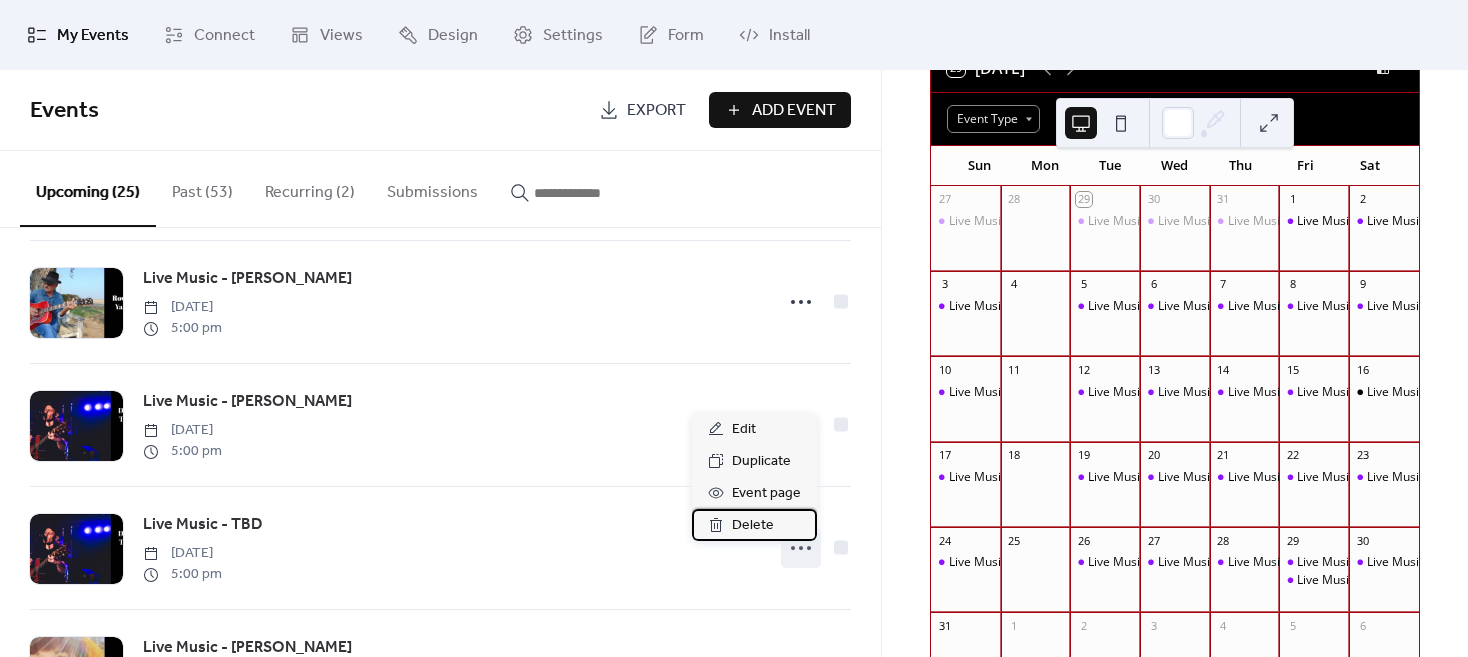 click on "Delete" at bounding box center [753, 526] 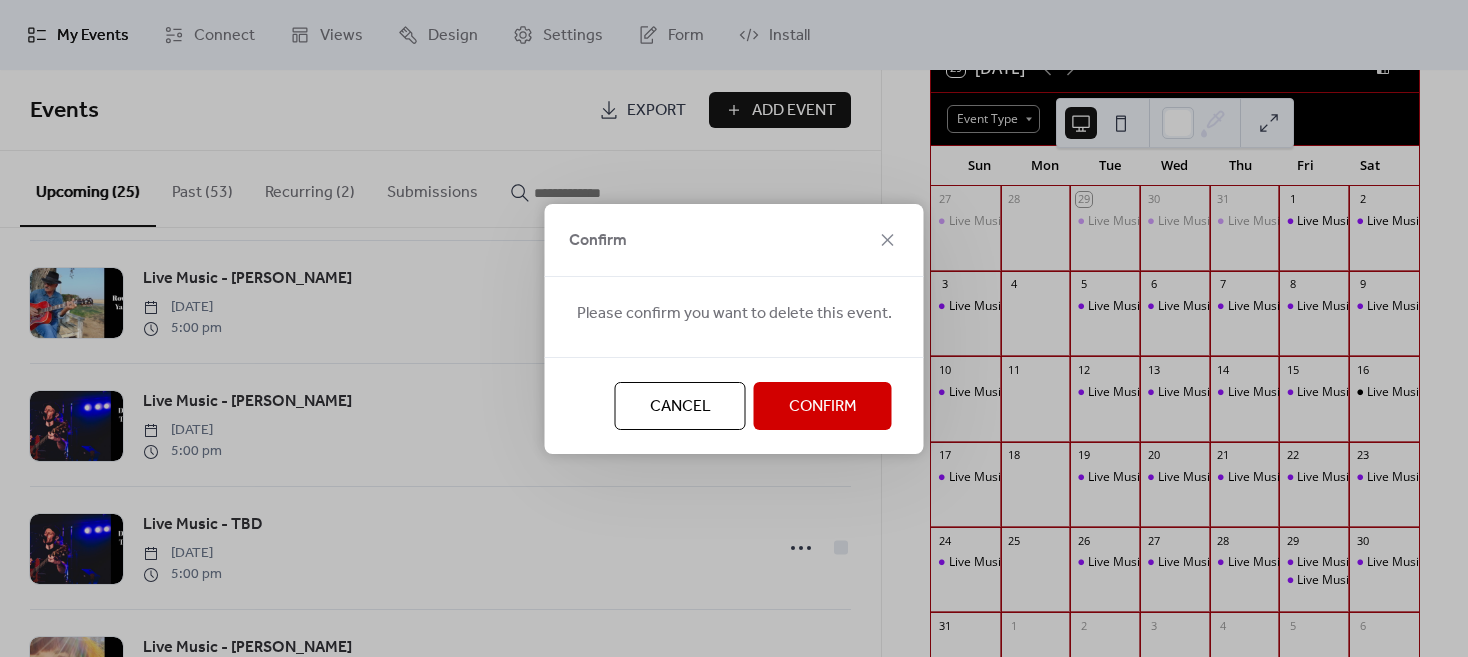 click on "Confirm" at bounding box center (823, 407) 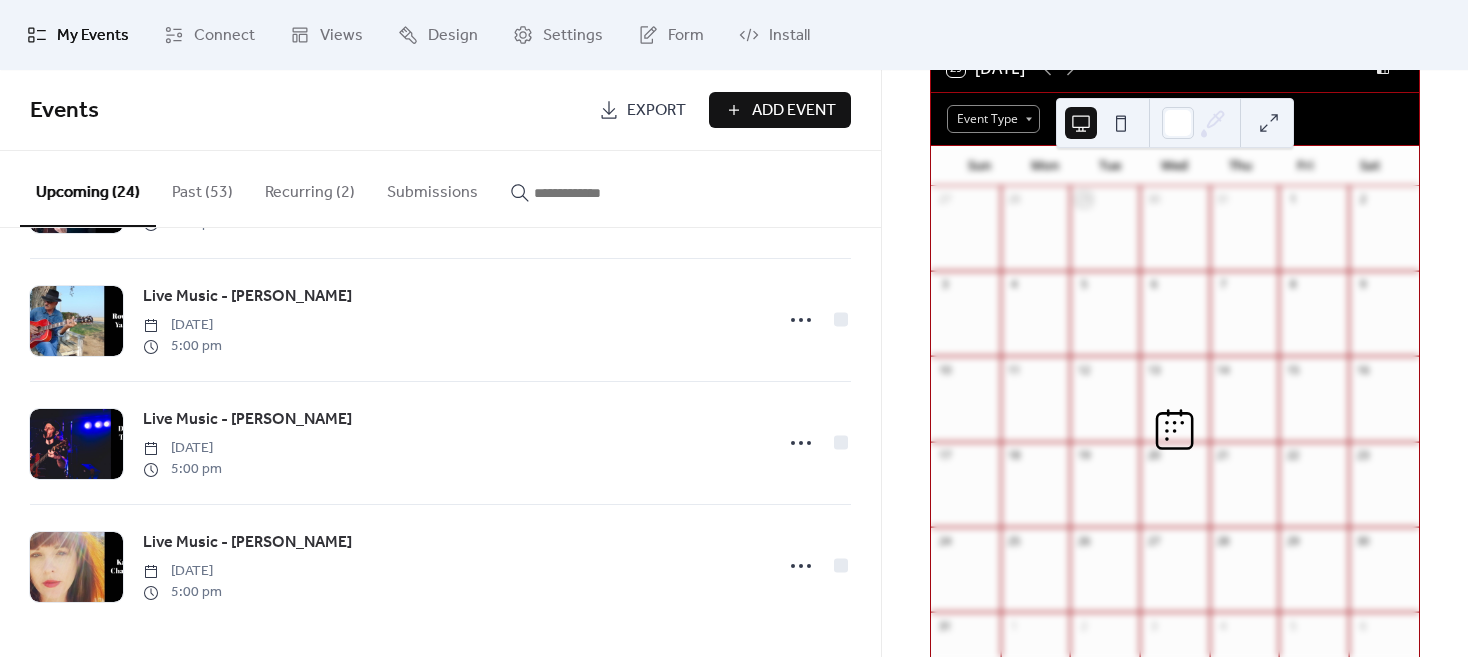 scroll, scrollTop: 2595, scrollLeft: 0, axis: vertical 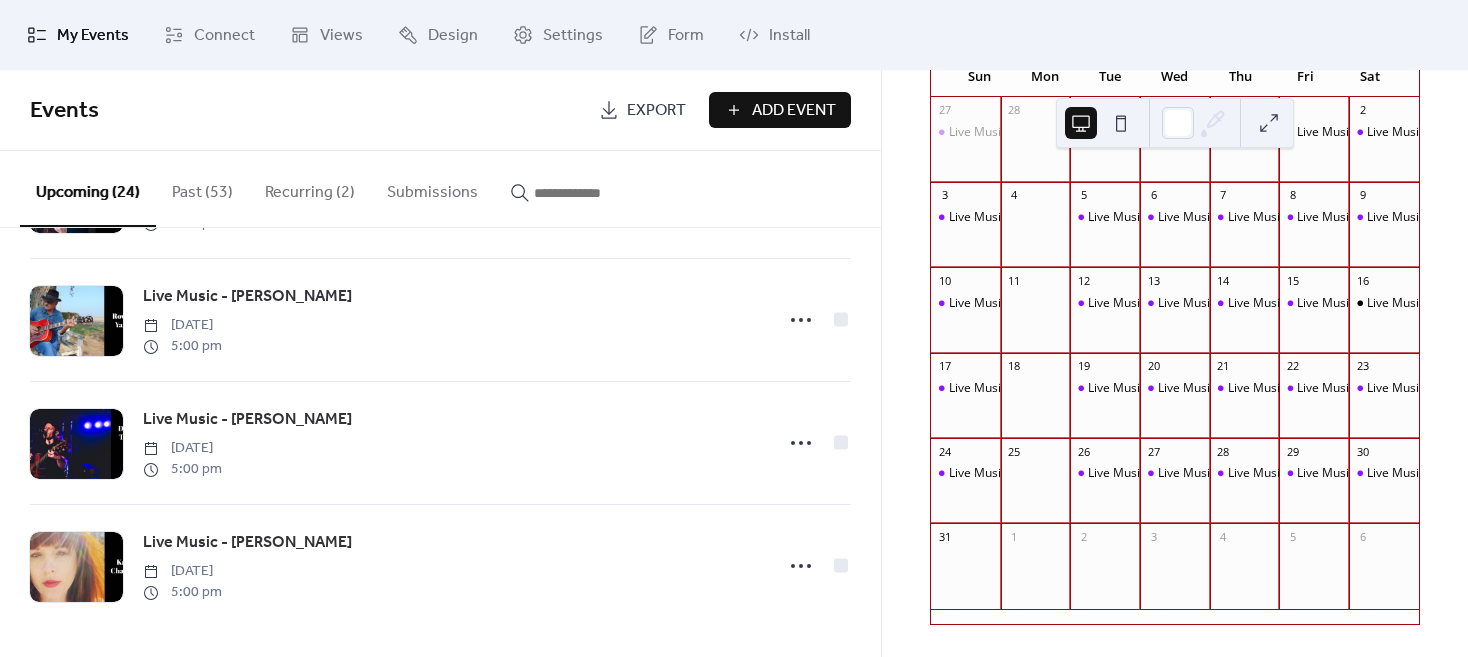 click 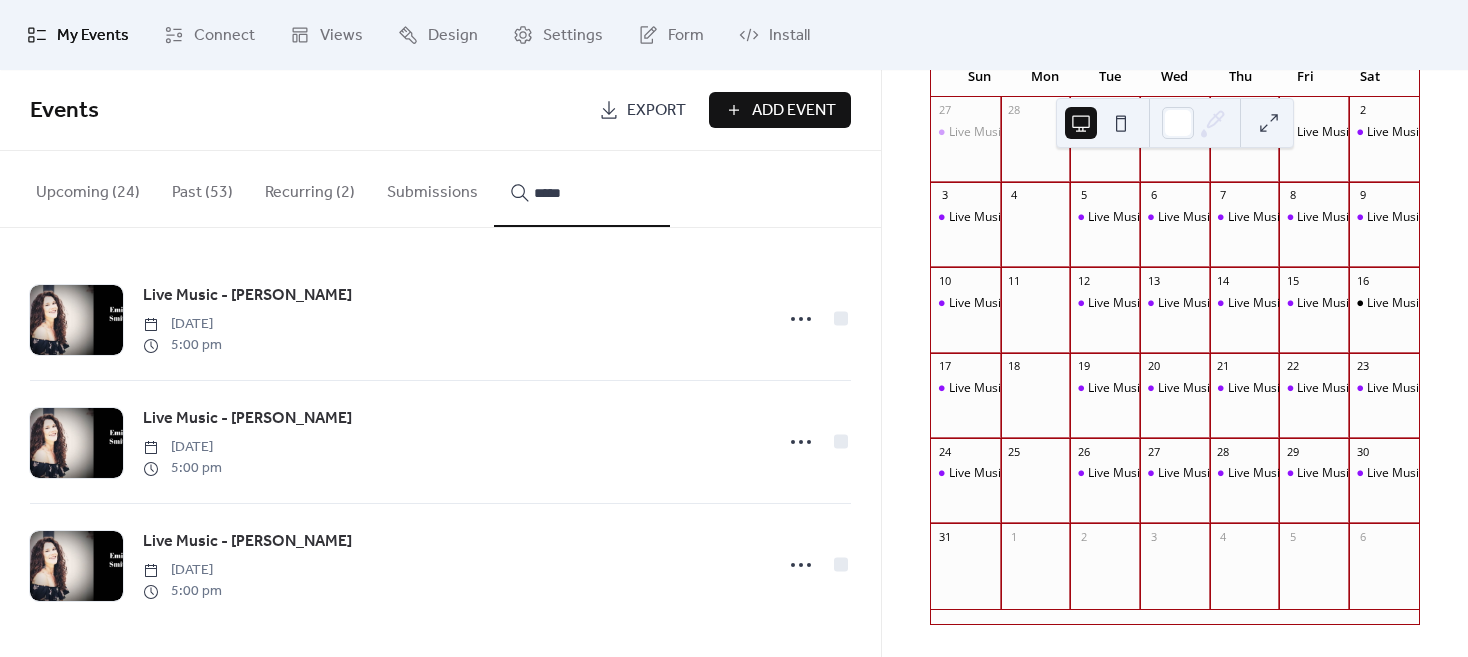 type on "*****" 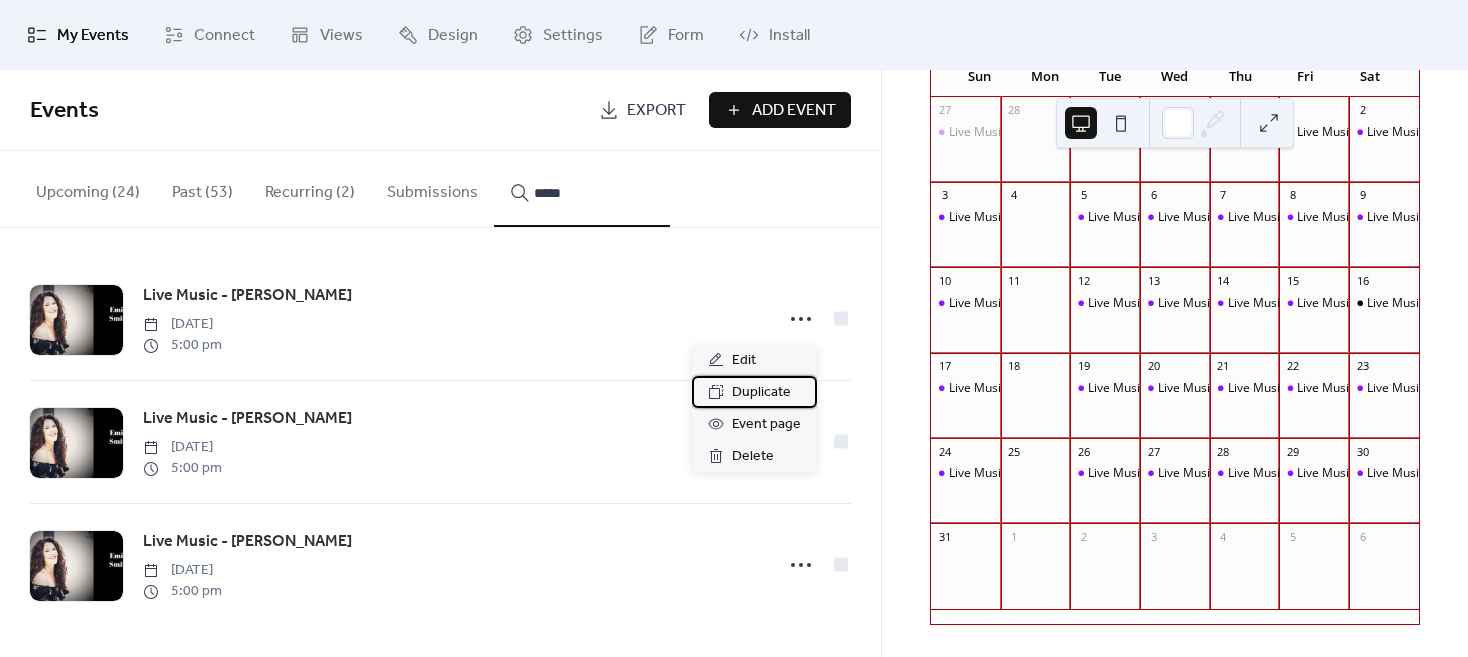 click on "Duplicate" at bounding box center [761, 393] 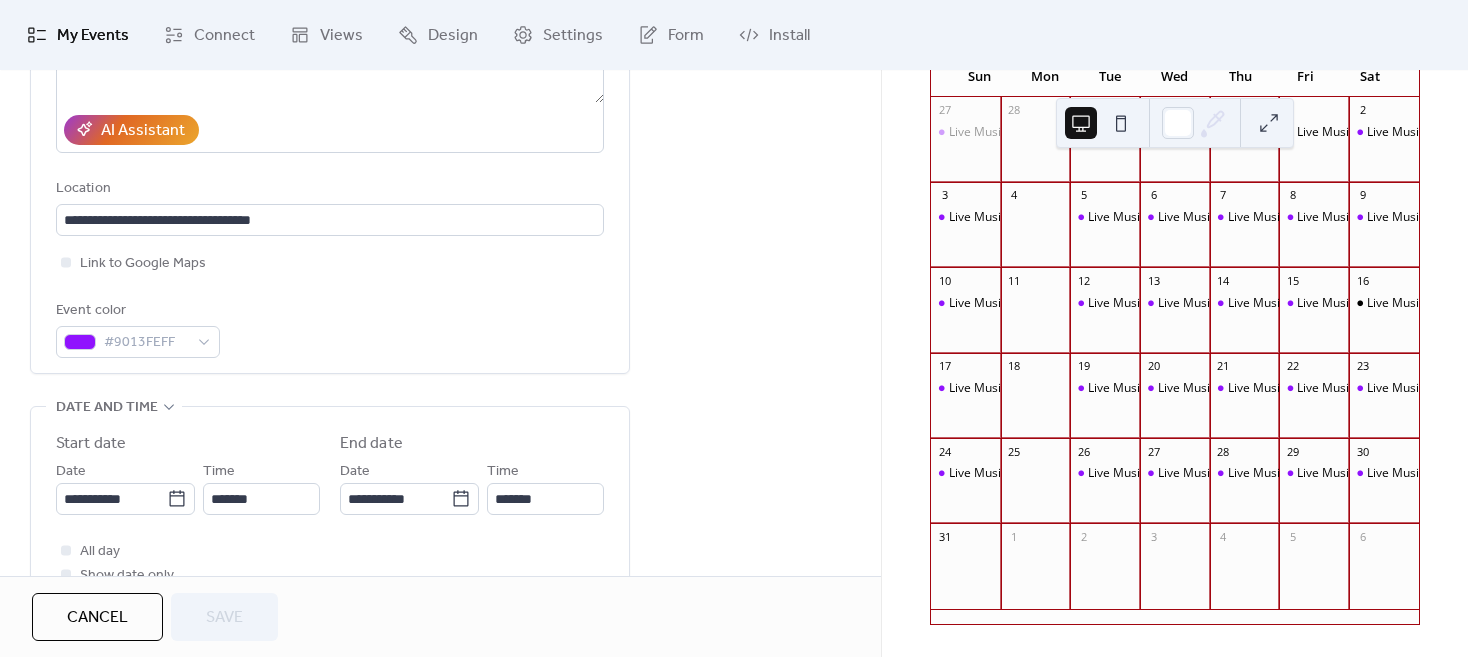 scroll, scrollTop: 500, scrollLeft: 0, axis: vertical 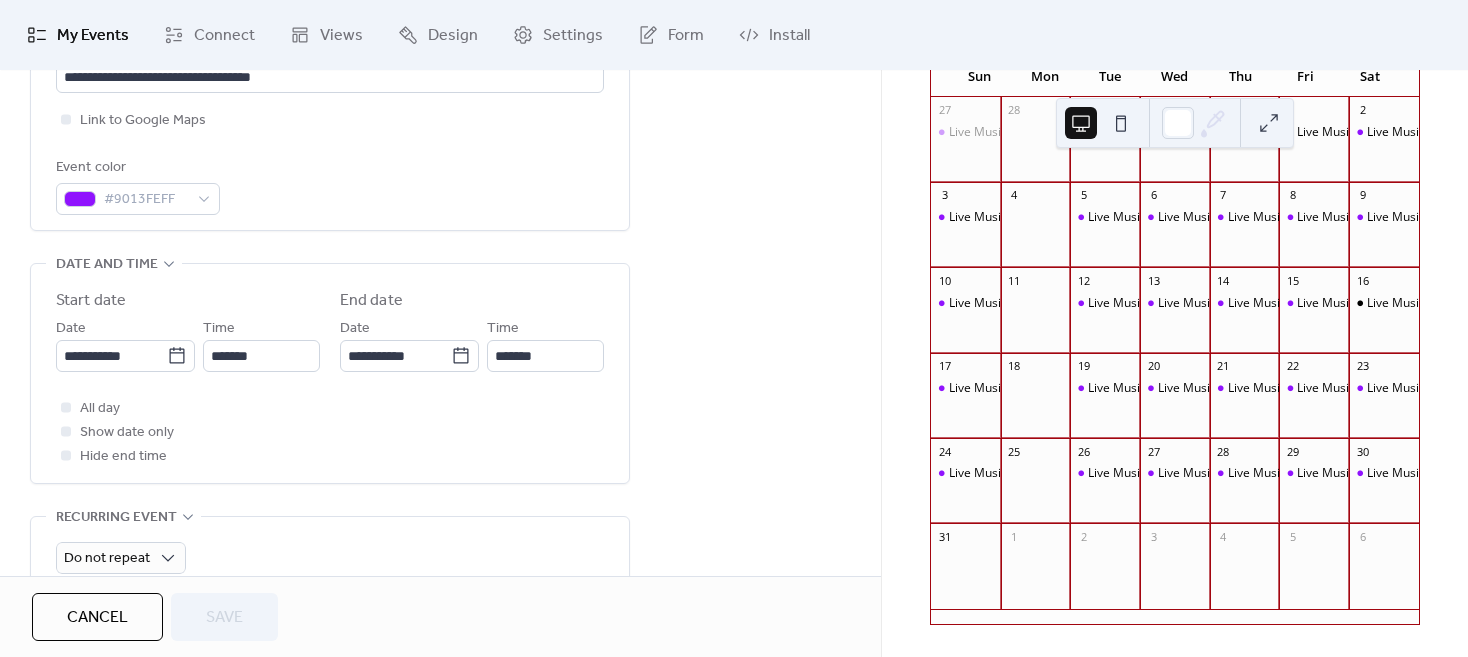 click 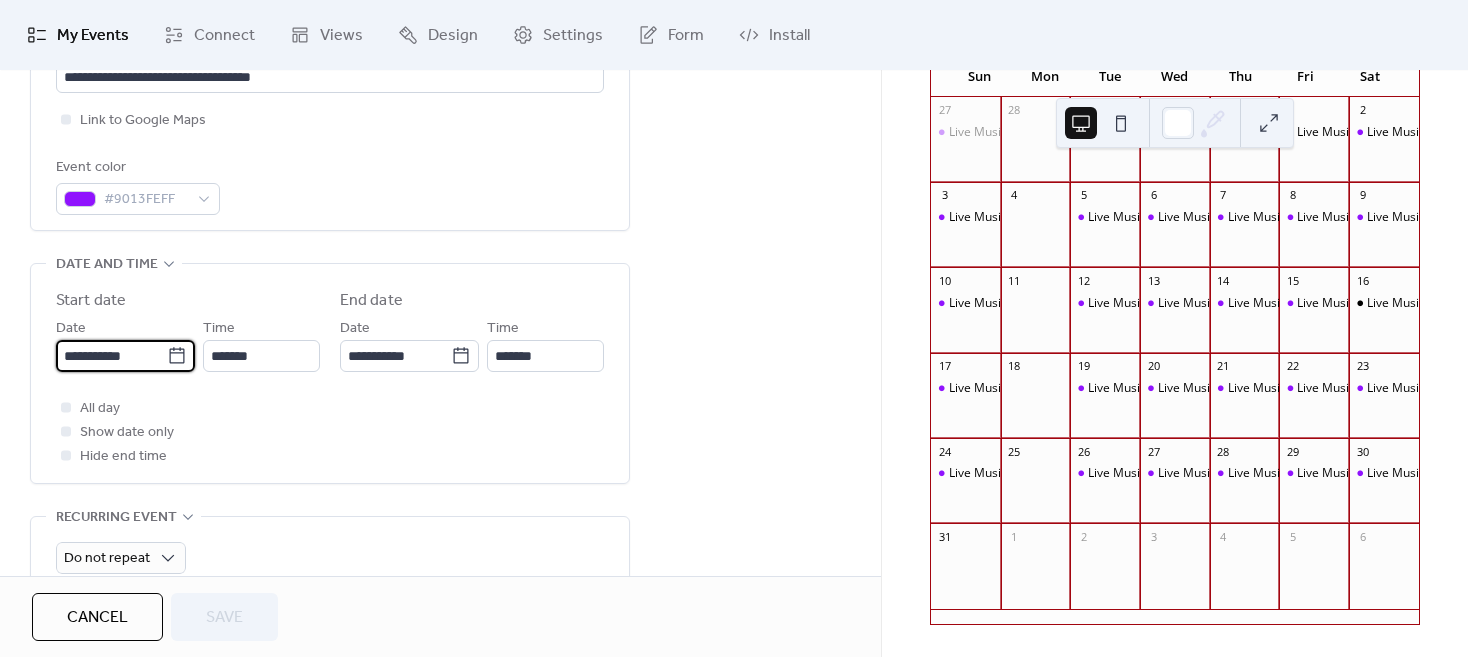 click on "**********" at bounding box center (111, 356) 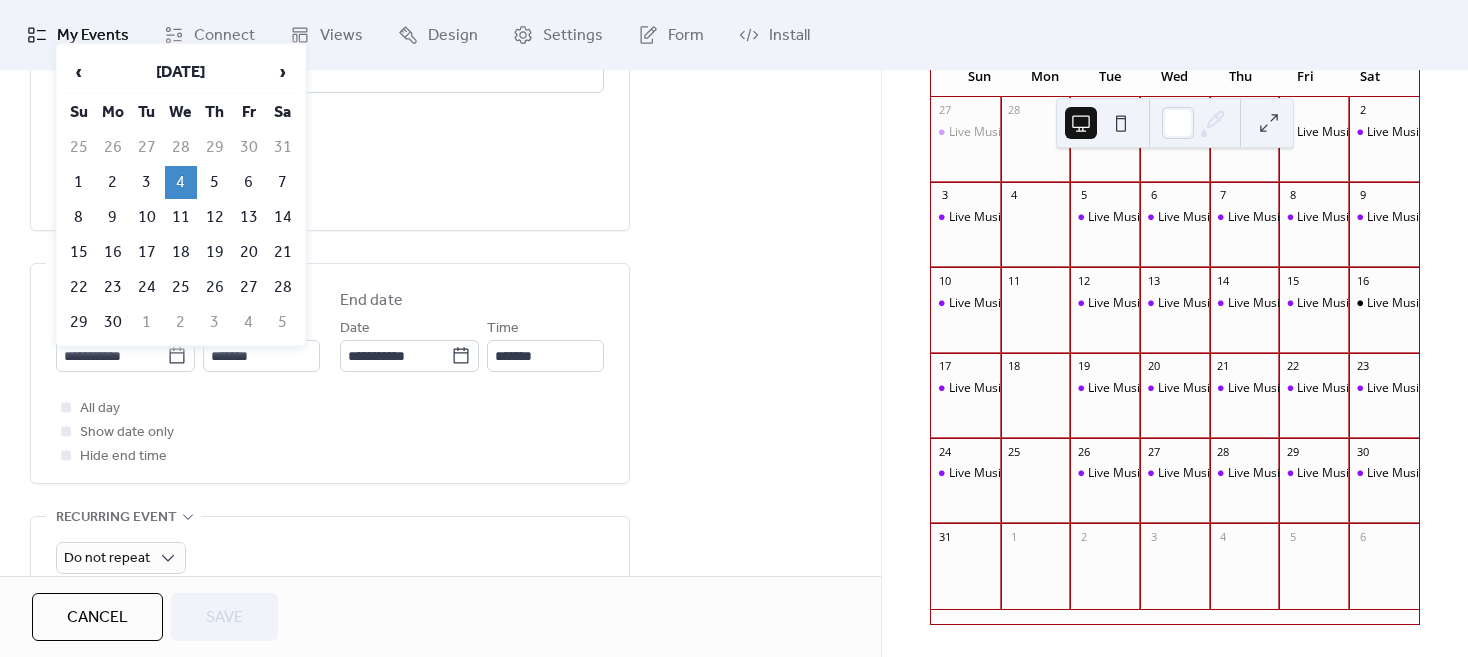 click on "›" at bounding box center (283, 72) 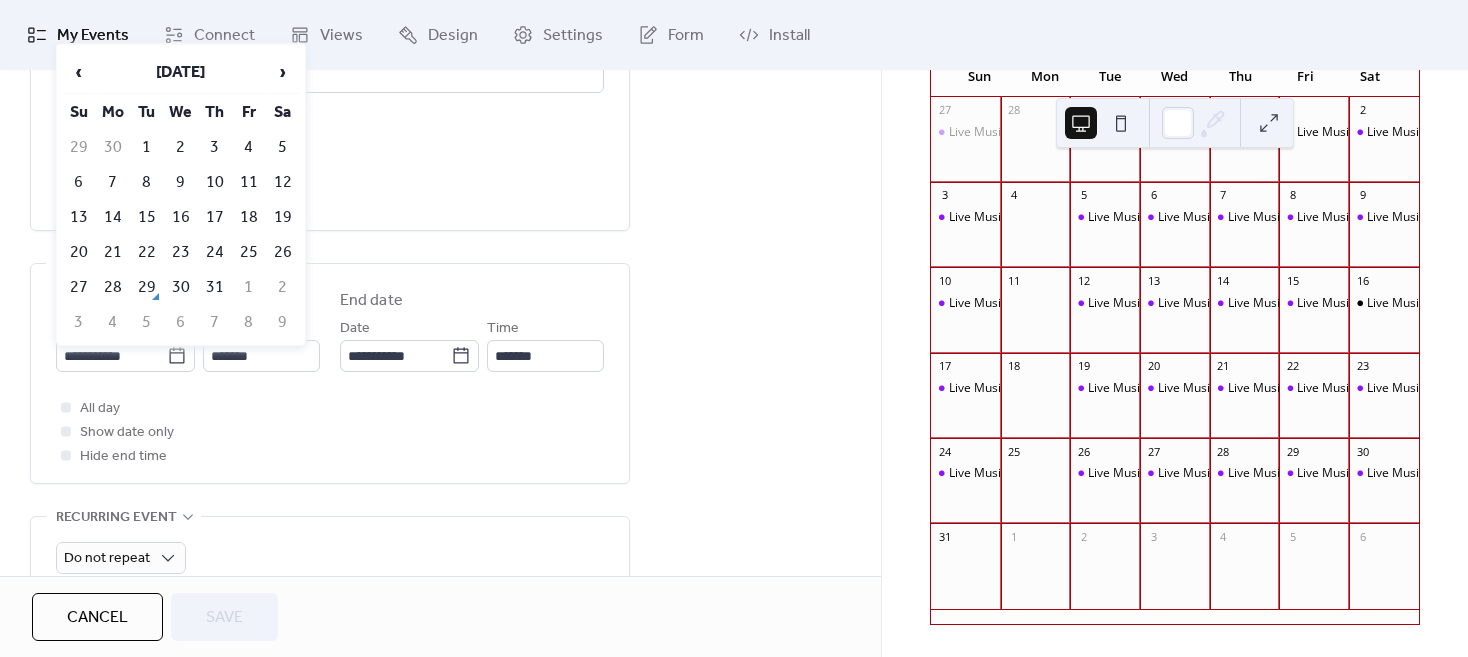 click on "›" at bounding box center [283, 72] 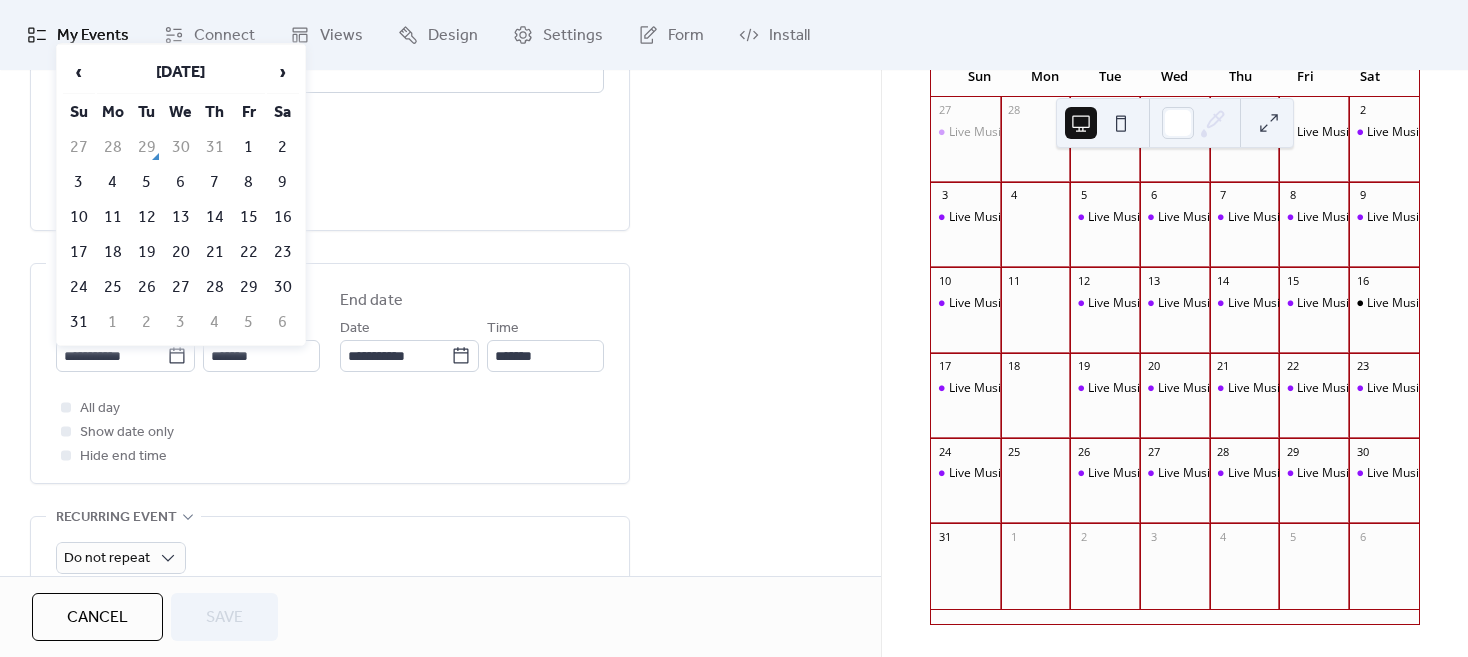 click on "31" at bounding box center (79, 322) 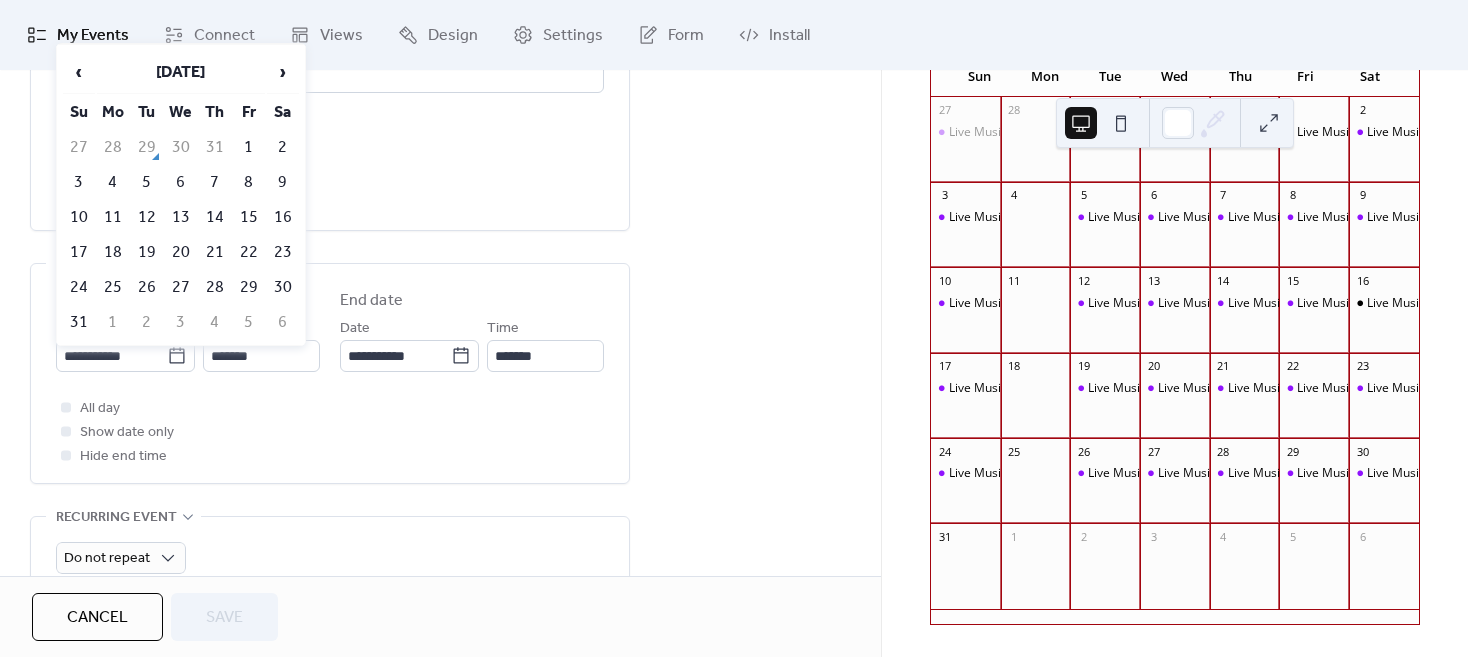 type on "**********" 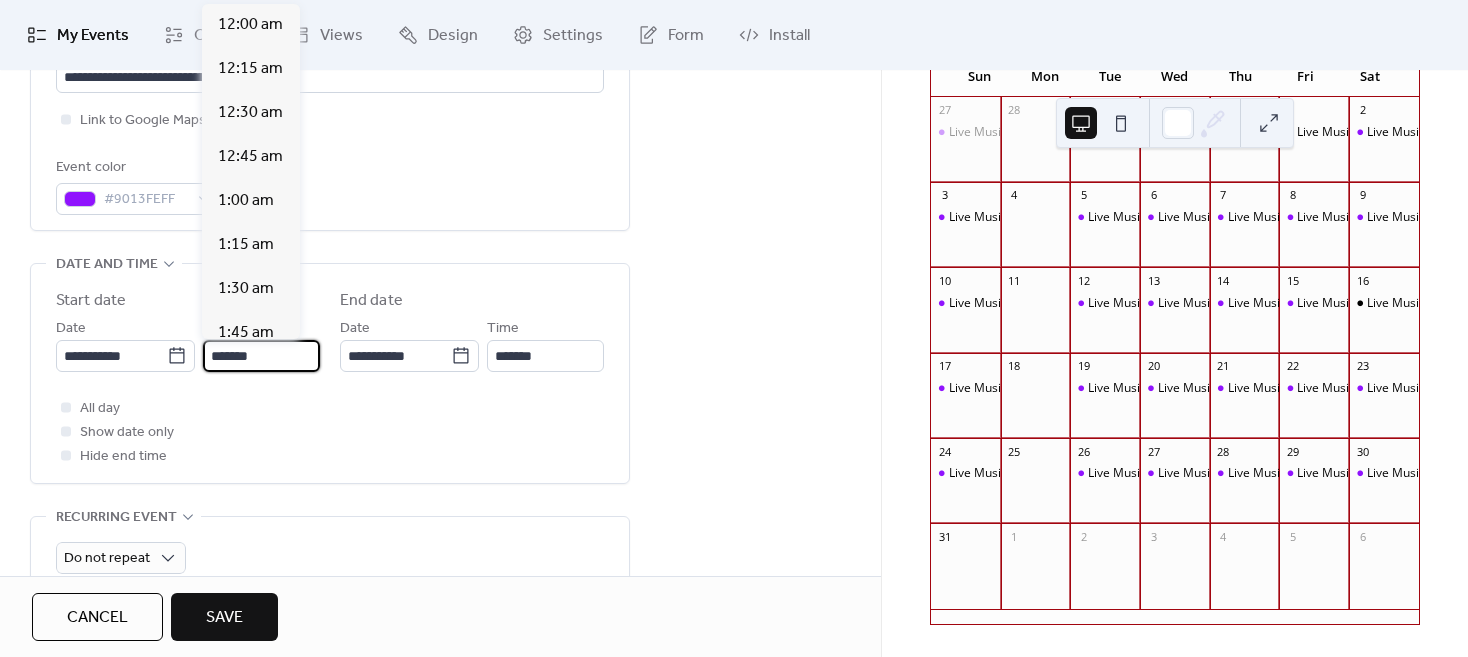 click on "*******" at bounding box center [261, 356] 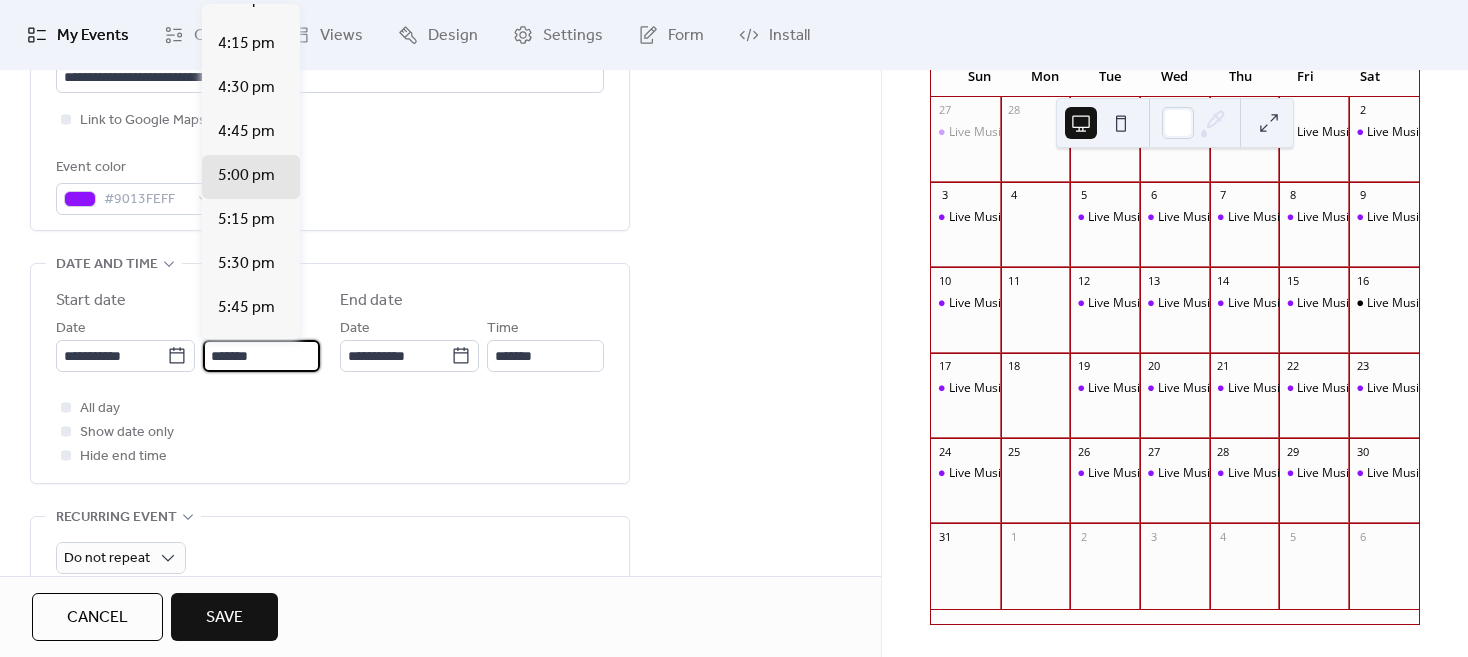 scroll, scrollTop: 2822, scrollLeft: 0, axis: vertical 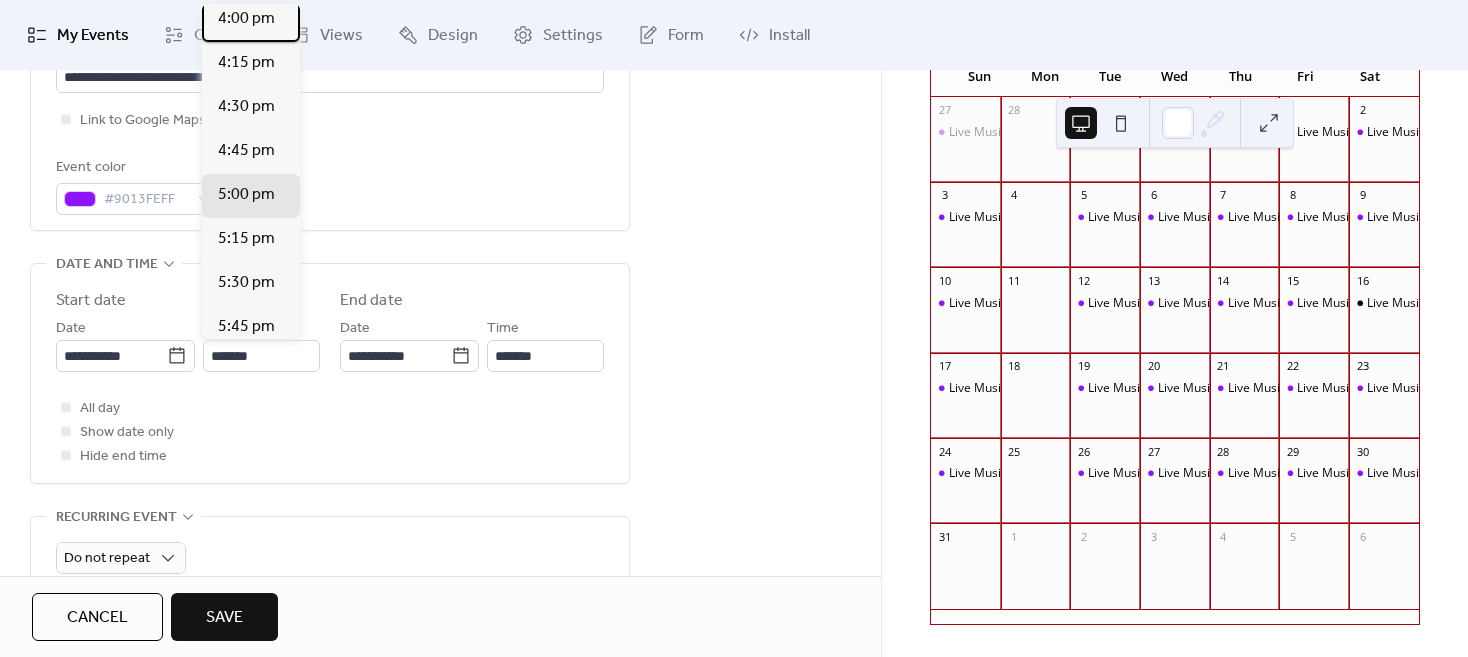 click on "4:00 pm" at bounding box center [246, 19] 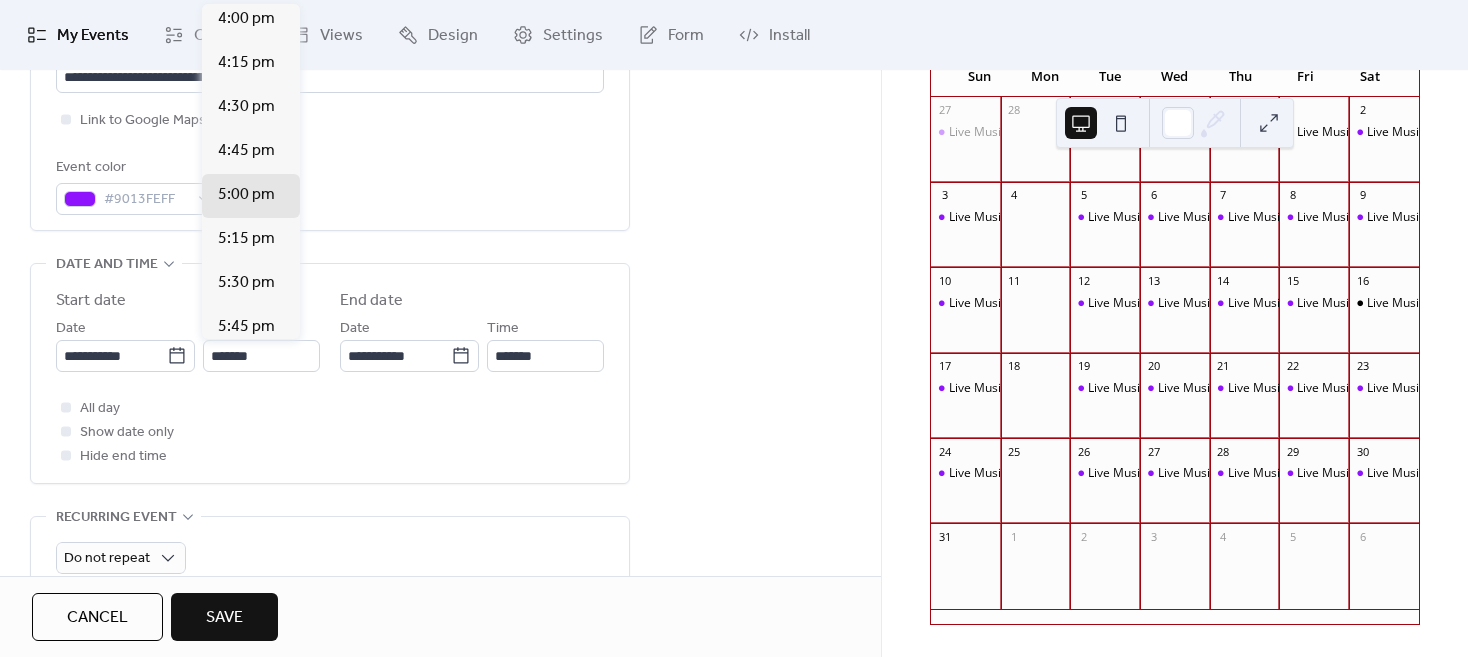 type on "*******" 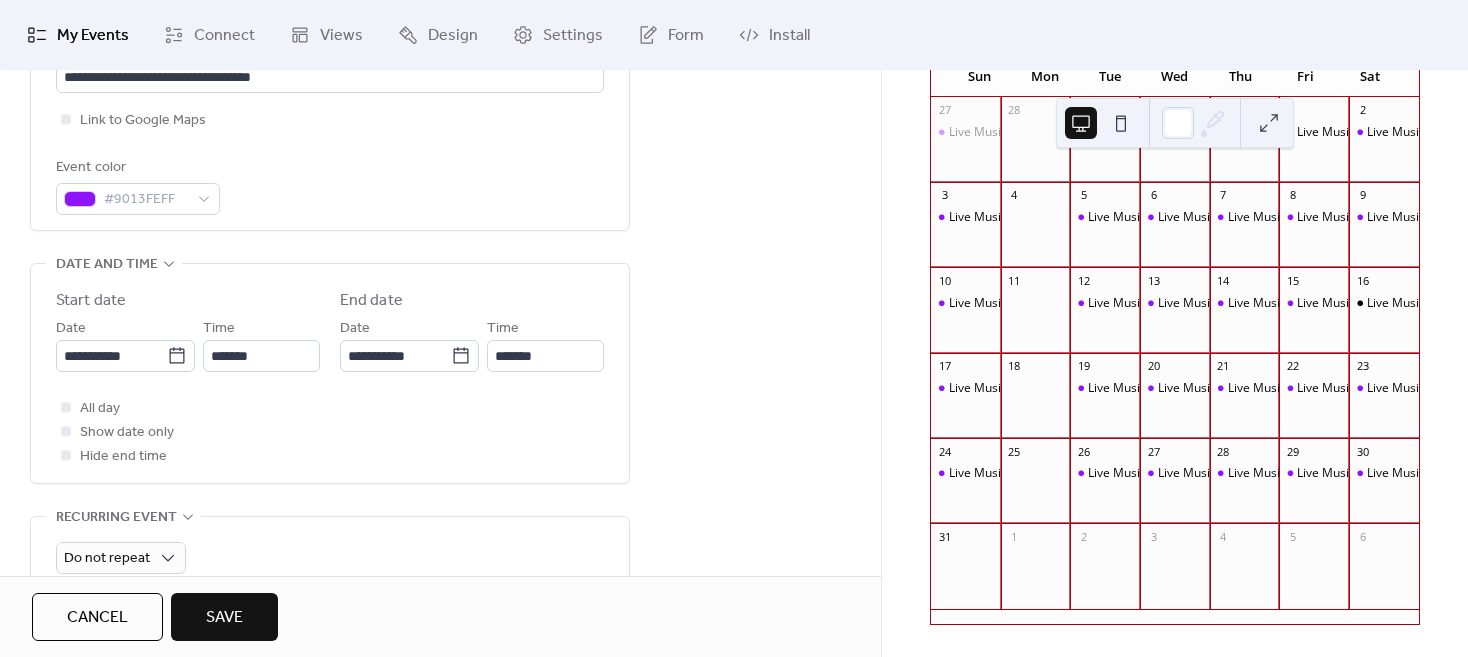 click on "Save" at bounding box center (224, 618) 